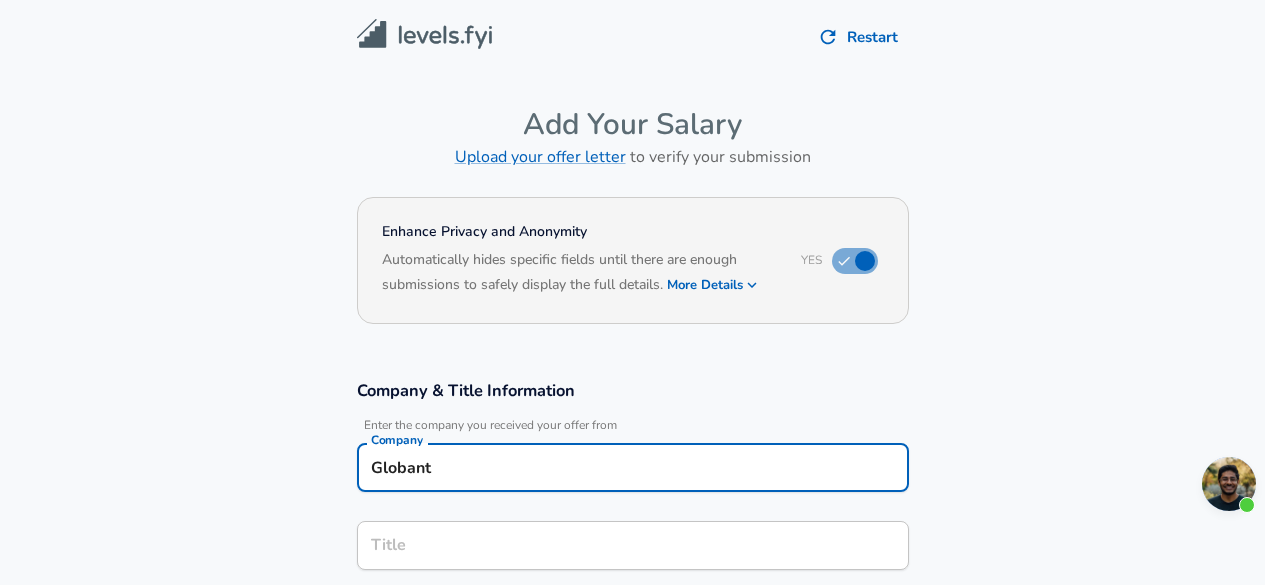 scroll, scrollTop: 100, scrollLeft: 0, axis: vertical 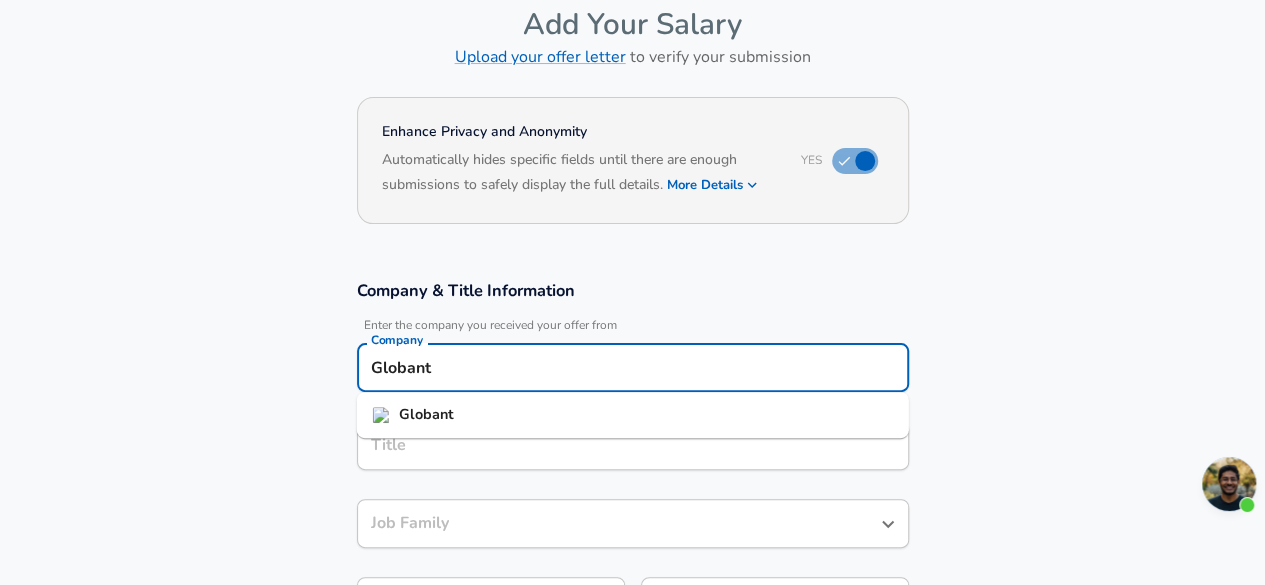 click on "Globant" at bounding box center [633, 415] 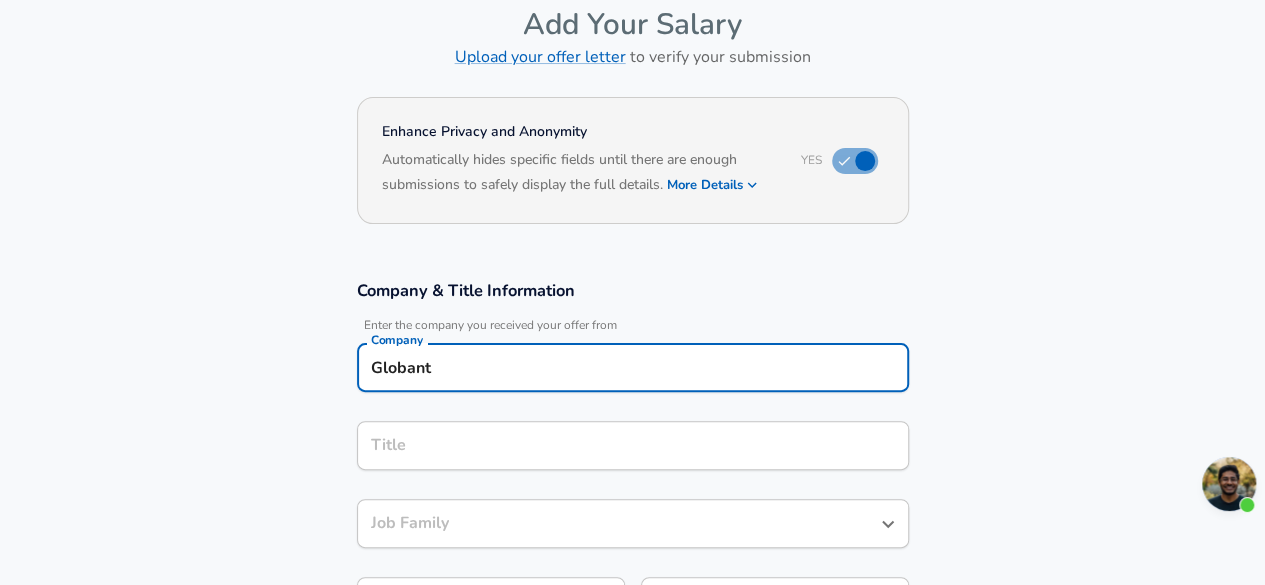 type on "Globant" 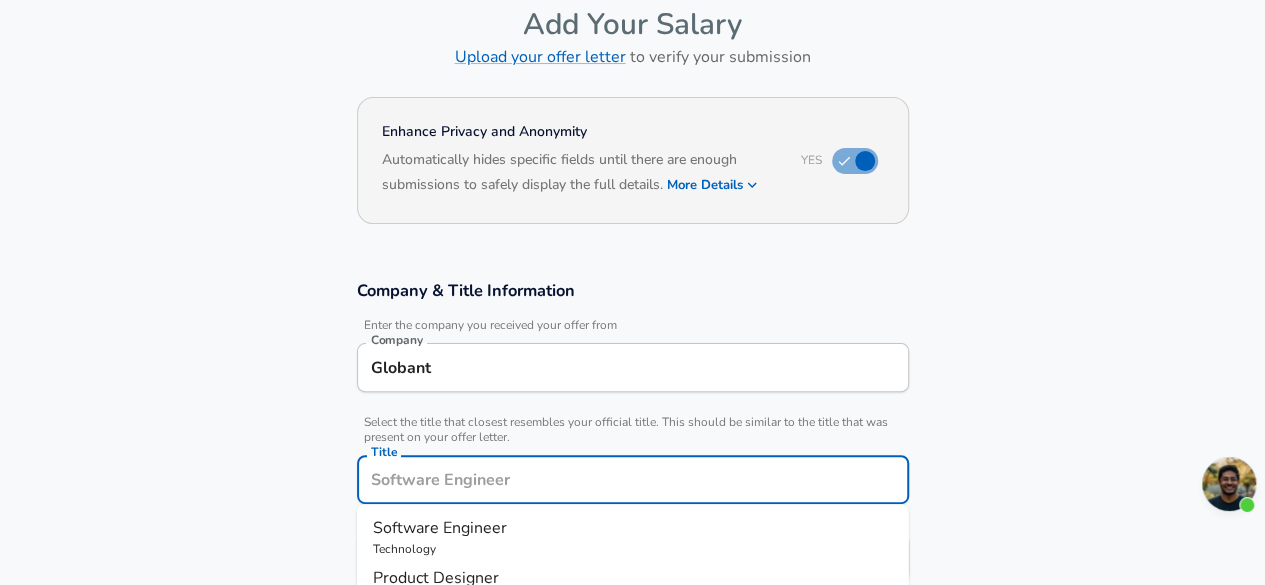 scroll, scrollTop: 140, scrollLeft: 0, axis: vertical 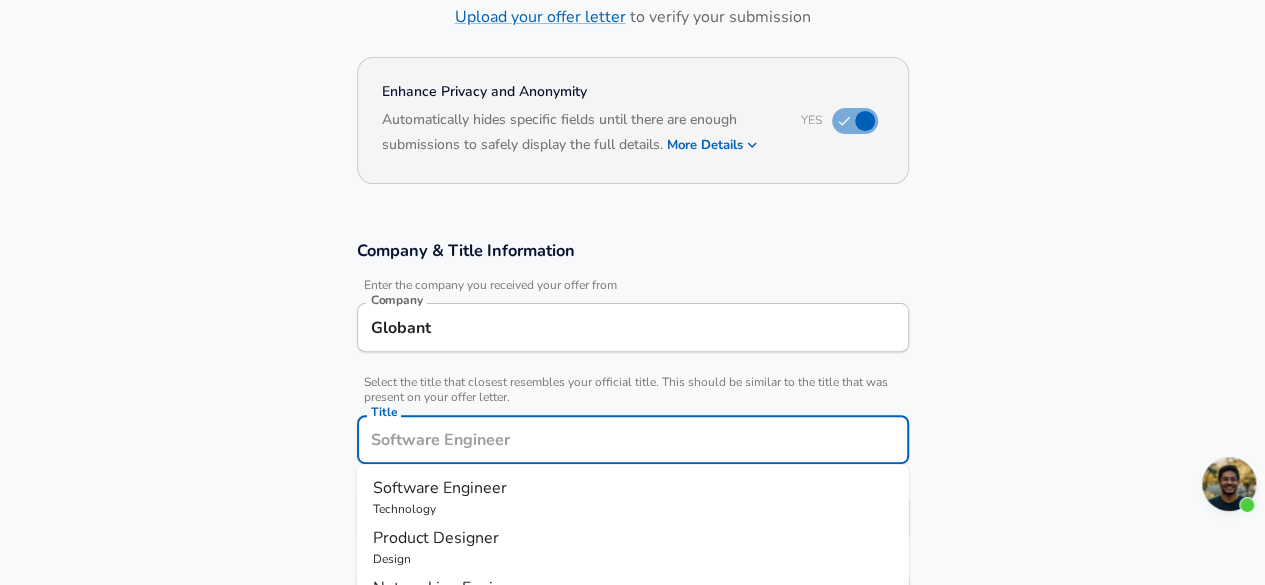 click on "Title" at bounding box center [633, 439] 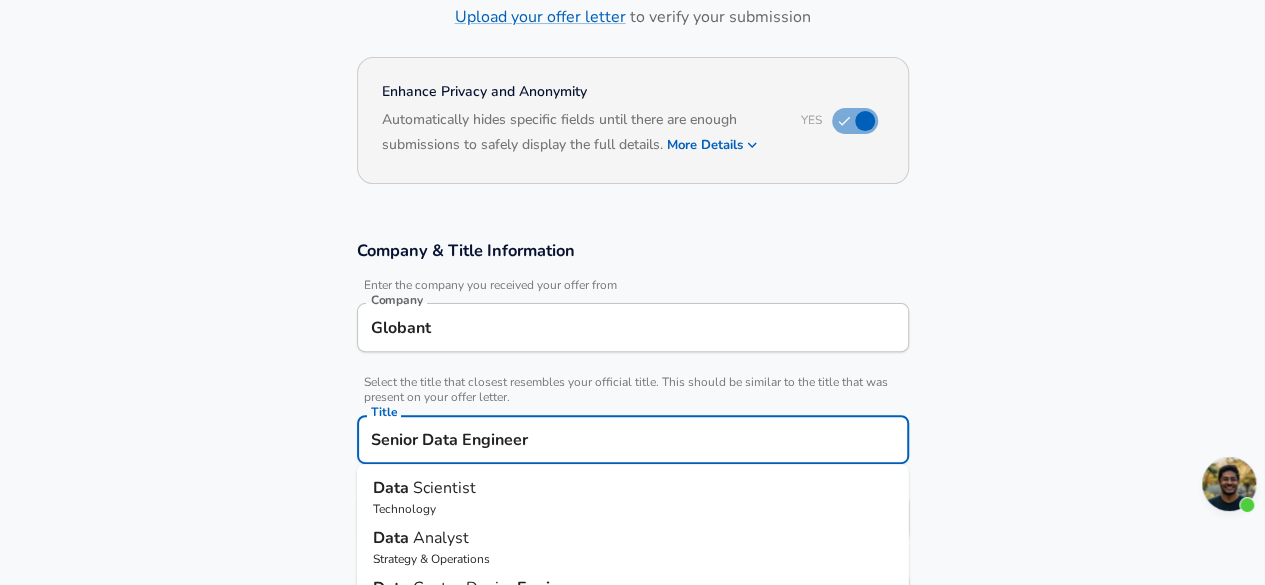 scroll, scrollTop: 0, scrollLeft: 0, axis: both 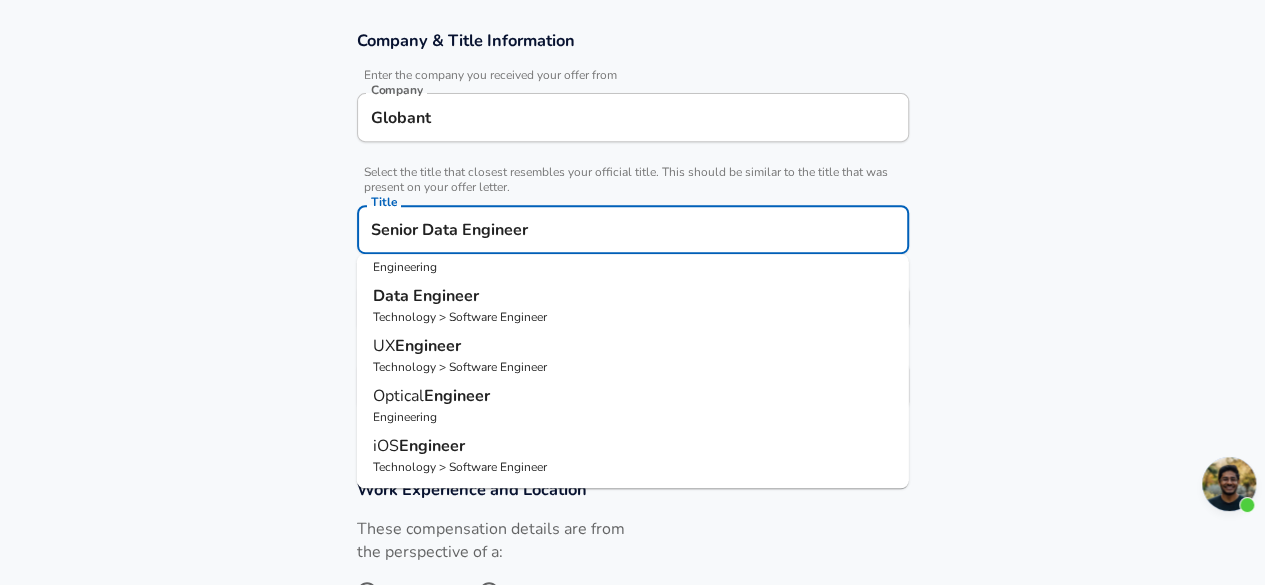 click on "Senior Data Engineer" at bounding box center (633, 229) 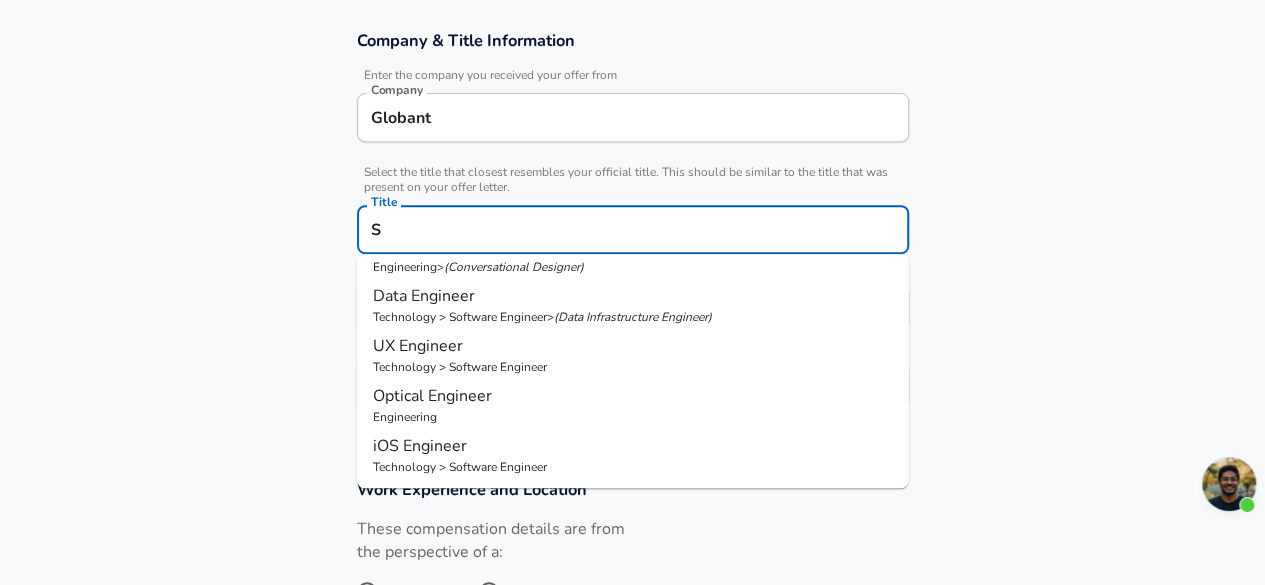 scroll, scrollTop: 0, scrollLeft: 0, axis: both 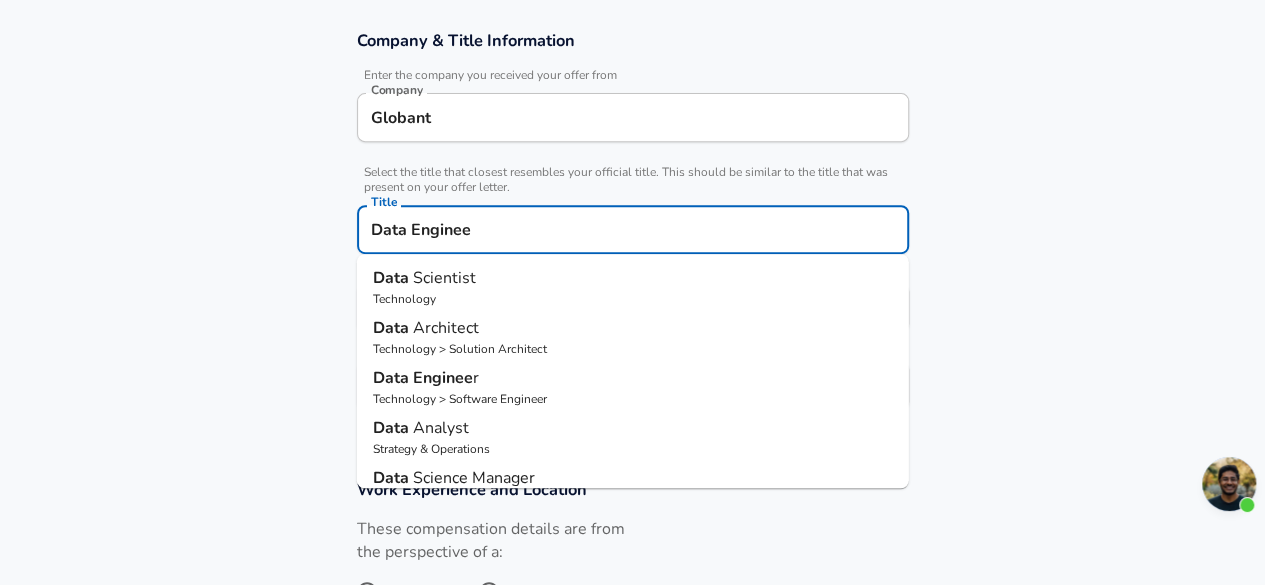 type on "Data Engineer" 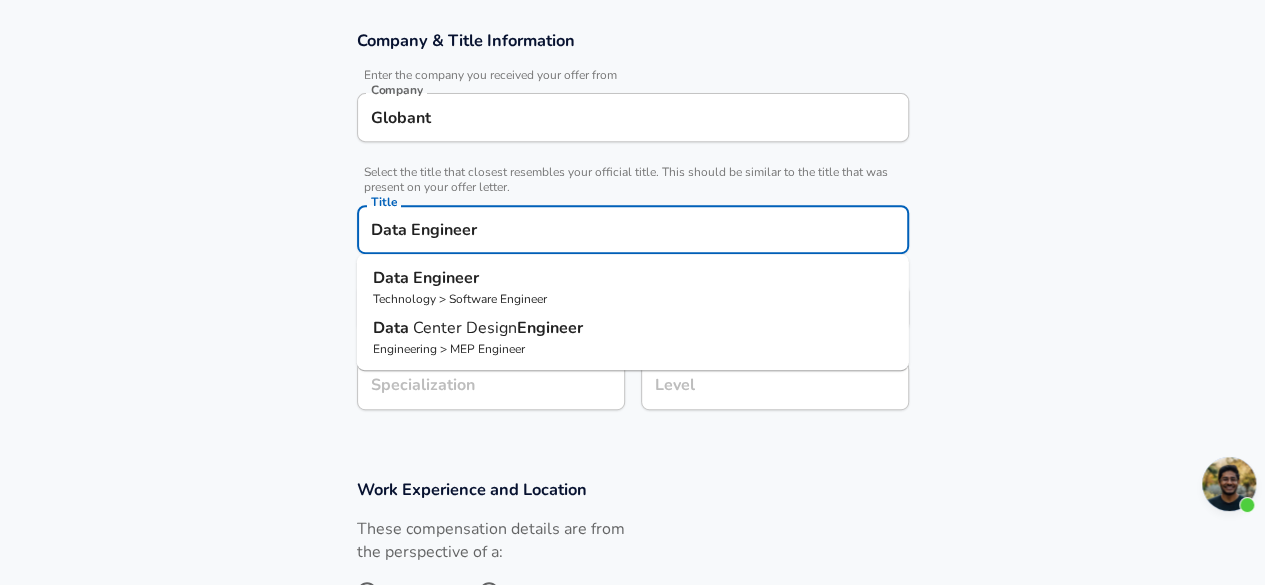 click on "Technology > Software Engineer" at bounding box center [633, 299] 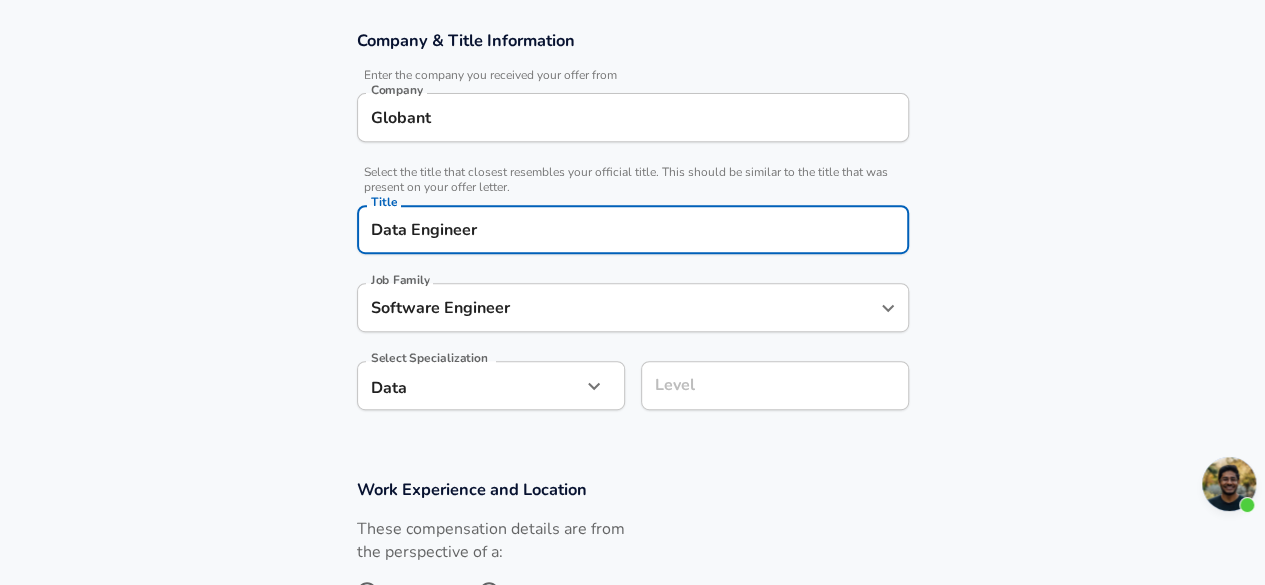 type on "Data Engineer" 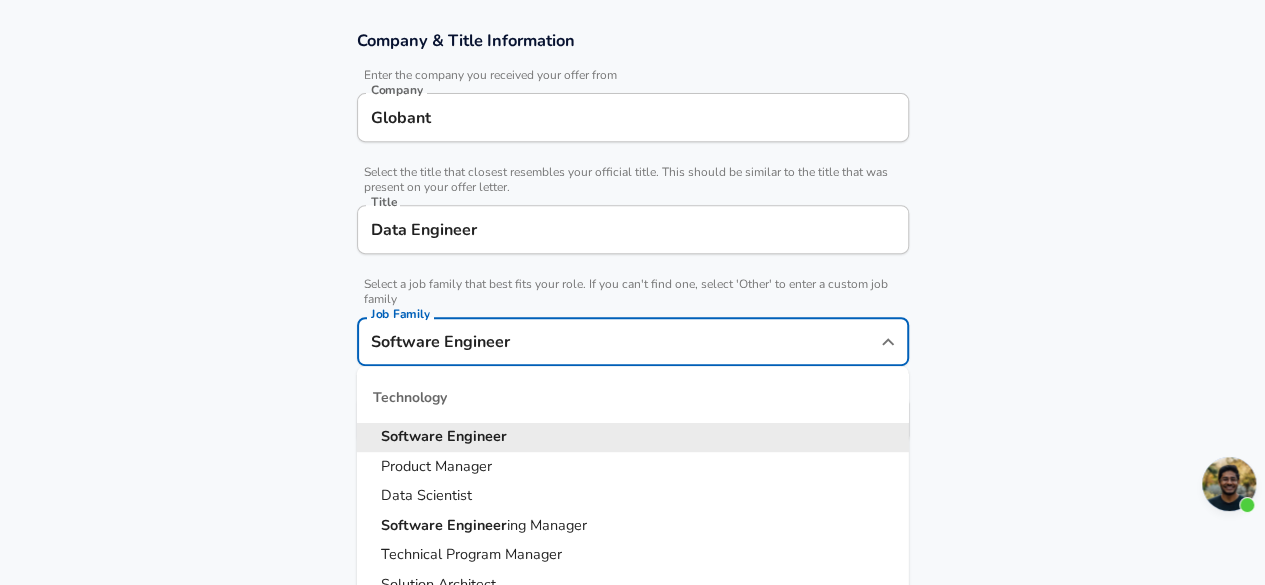 scroll, scrollTop: 390, scrollLeft: 0, axis: vertical 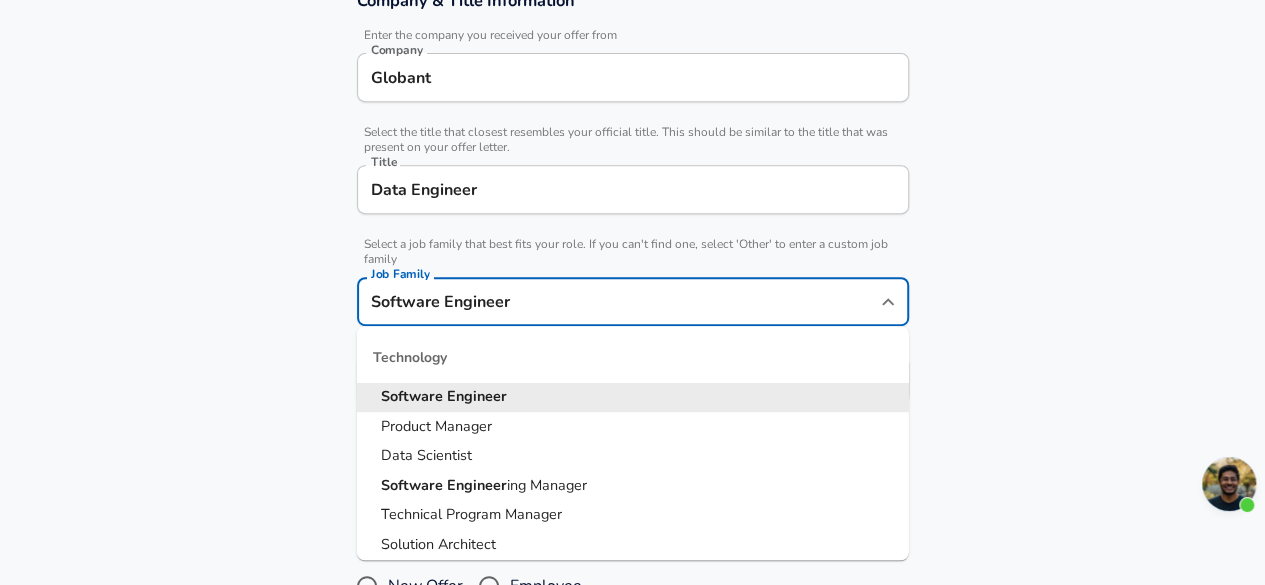 click on "Software Engineer" at bounding box center [618, 301] 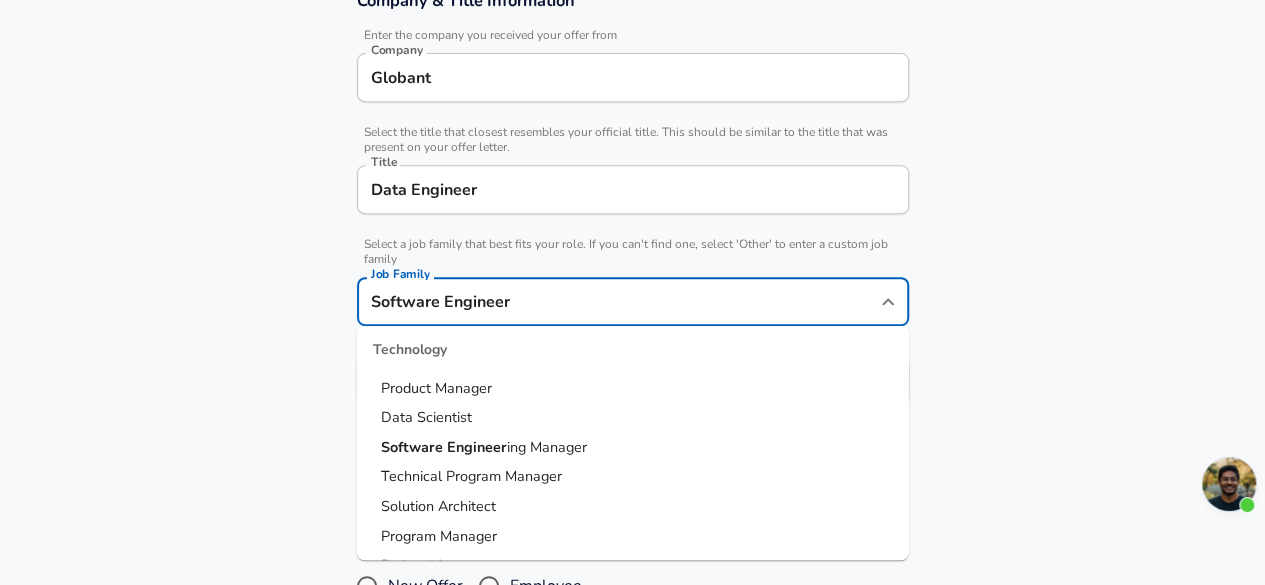 scroll, scrollTop: 0, scrollLeft: 0, axis: both 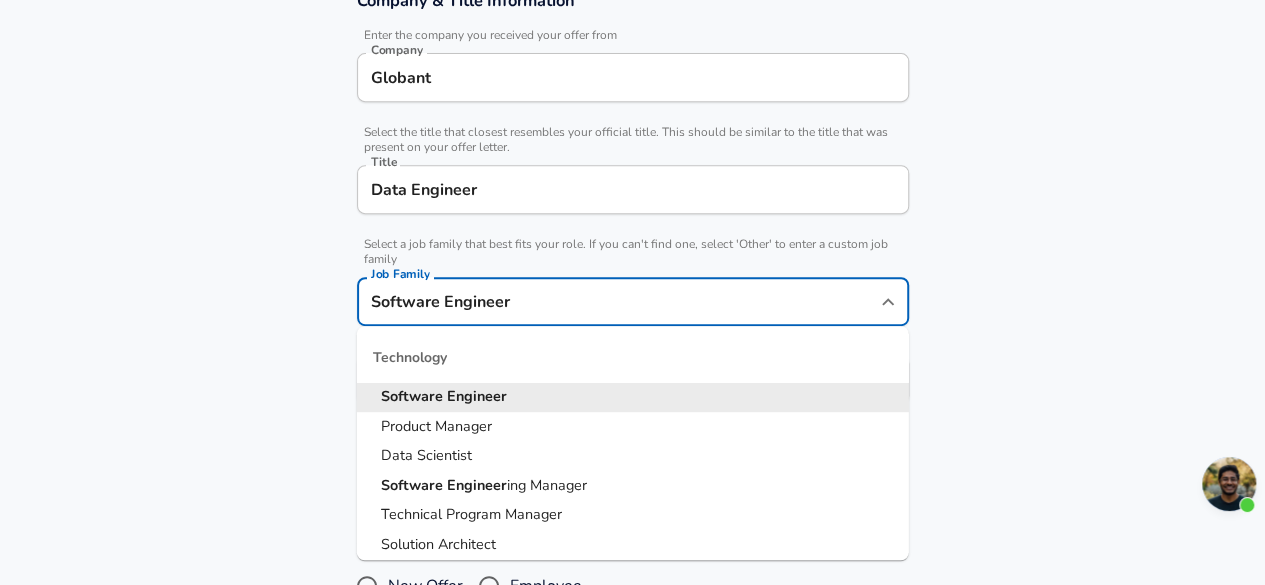 click on "Software     Engineer" at bounding box center (633, 397) 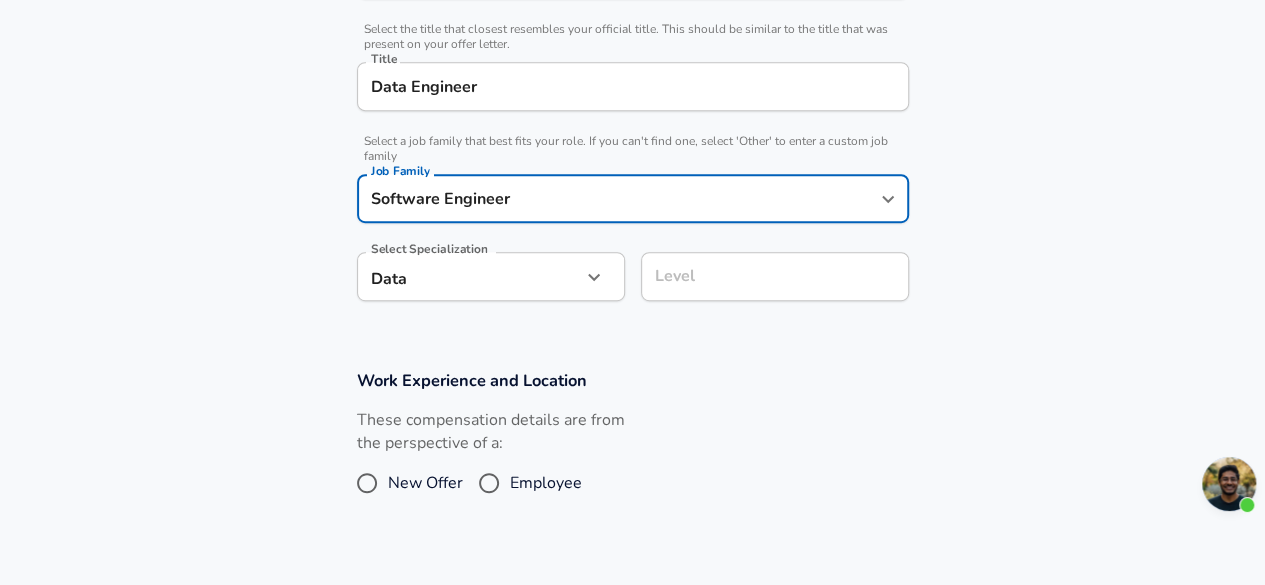 scroll, scrollTop: 553, scrollLeft: 0, axis: vertical 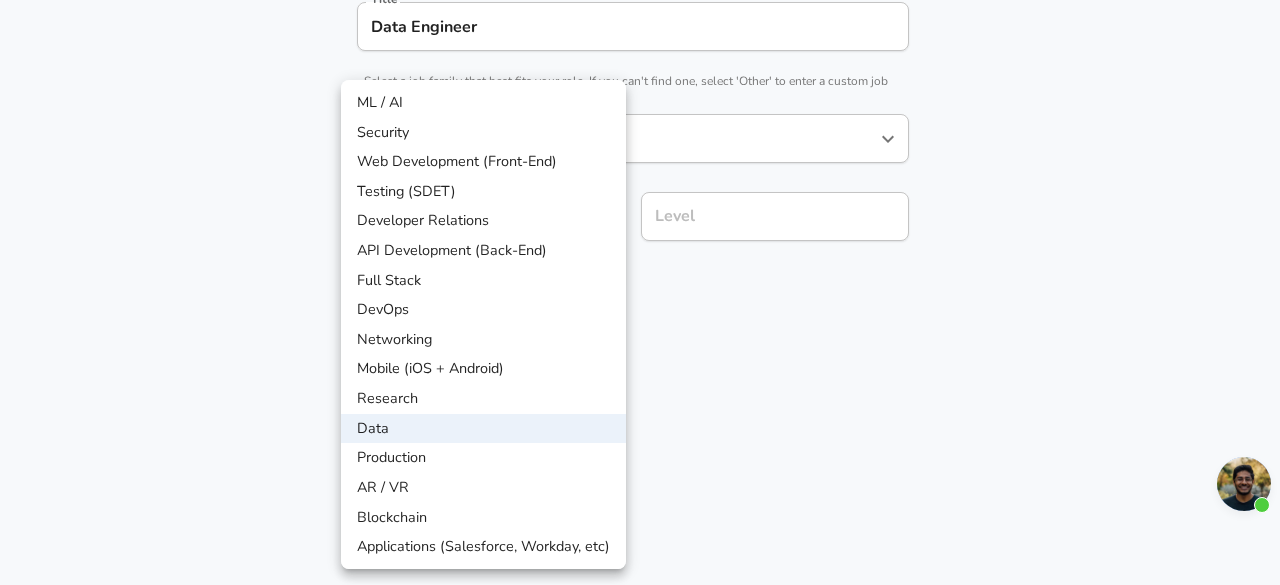 click on "Restart Add Your Salary Upload your offer letter   to verify your submission Enhance Privacy and Anonymity Yes Automatically hides specific fields until there are enough submissions to safely display the full details.   More Details Based on your submission and the data points that we have already collected, we will automatically hide and anonymize specific fields if there aren't enough data points to remain sufficiently anonymous. Company & Title Information   Enter the company you received your offer from Company Globant Company   Select the title that closest resembles your official title. This should be similar to the title that was present on your offer letter. Title Data Engineer Title   Select a job family that best fits your role. If you can't find one, select 'Other' to enter a custom job family Job Family Software Engineer Job Family   Select a Specialization that best fits your role. If you can't find one, select 'Other' to enter a custom specialization Select Specialization Data Data Level Level" at bounding box center (640, -261) 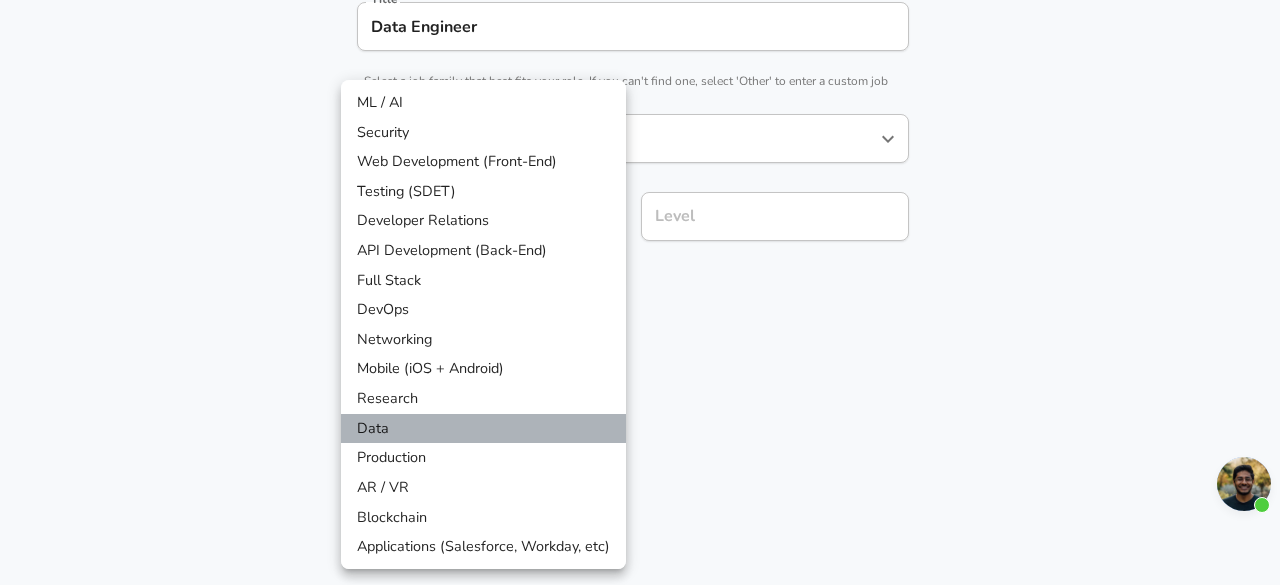 click on "Data" at bounding box center [483, 429] 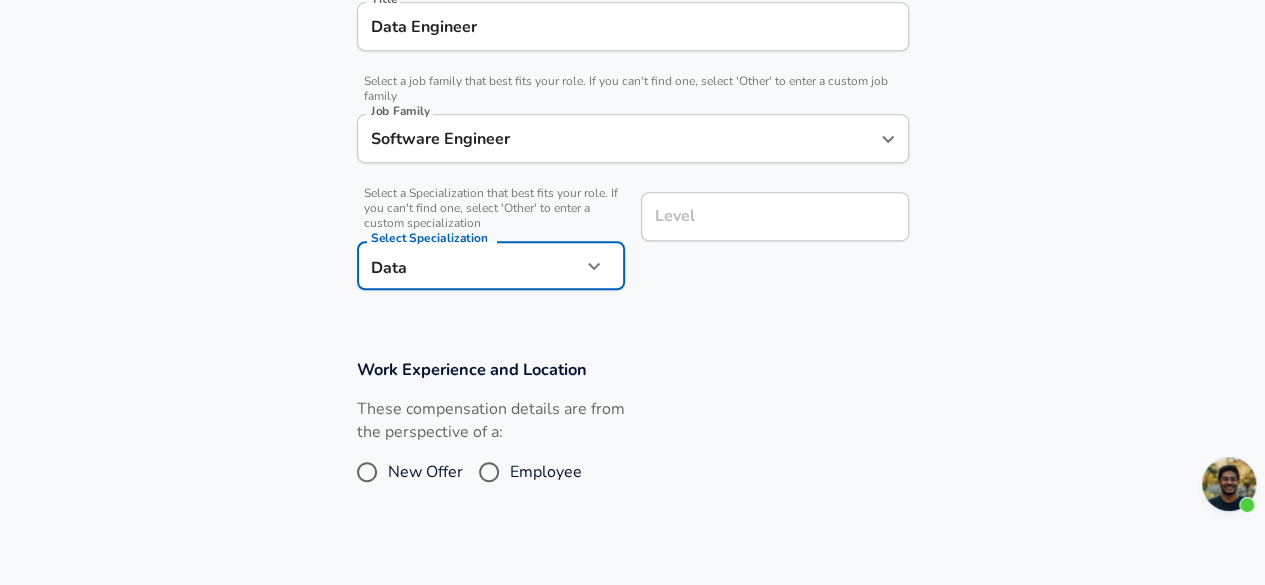 click on "Level Level" at bounding box center [775, 215] 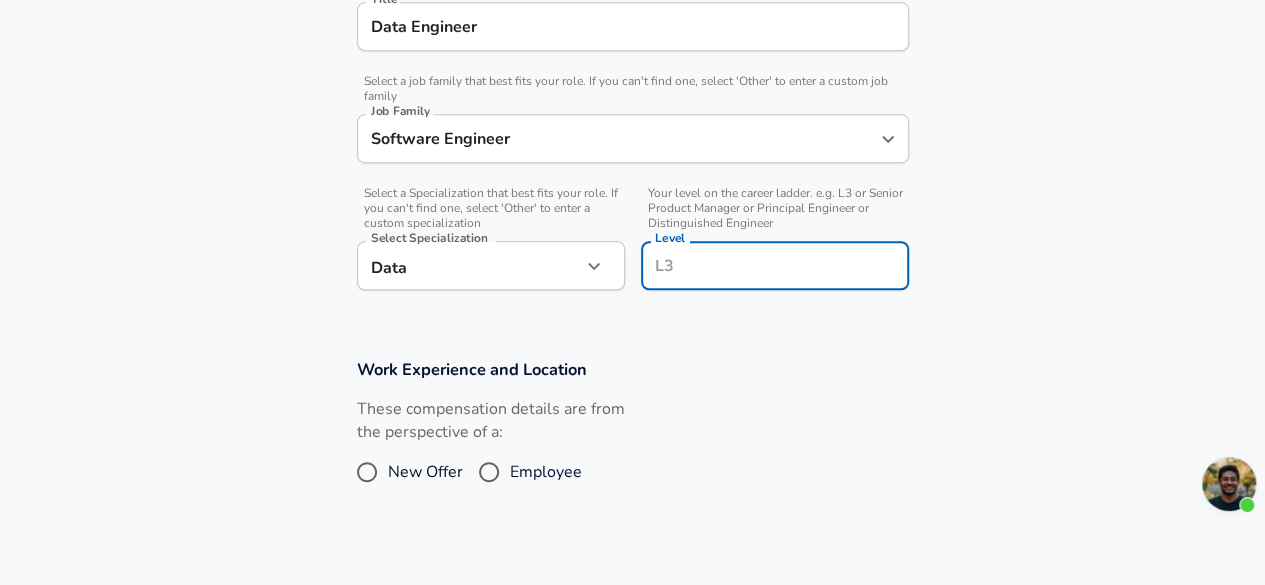scroll, scrollTop: 593, scrollLeft: 0, axis: vertical 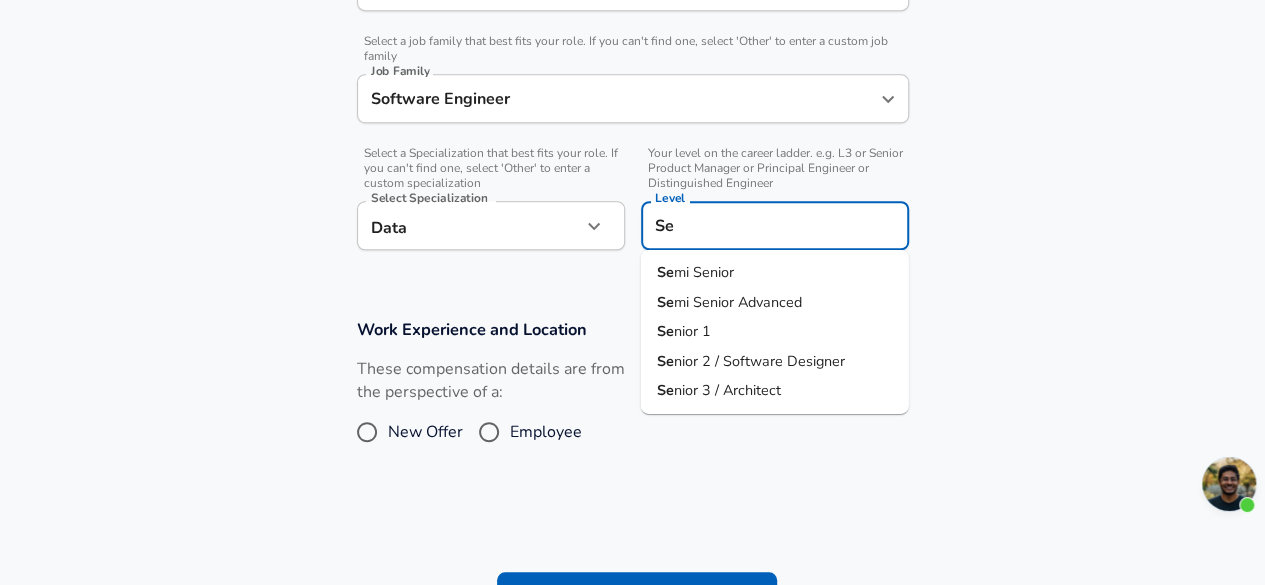 click on "Se nior 1" at bounding box center (775, 332) 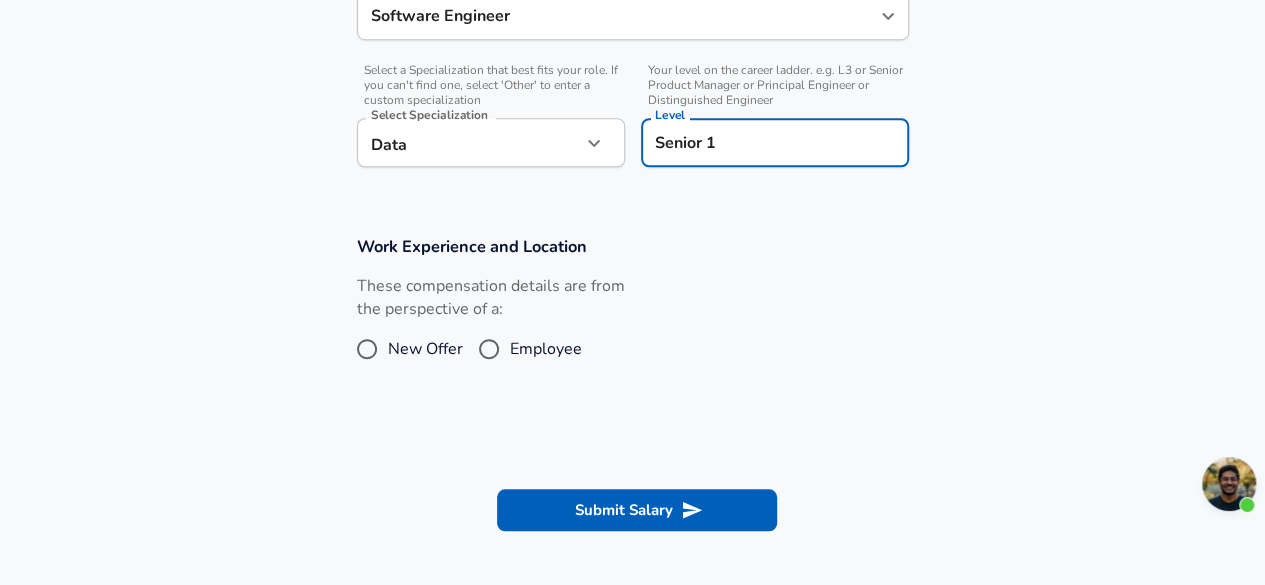 scroll, scrollTop: 677, scrollLeft: 0, axis: vertical 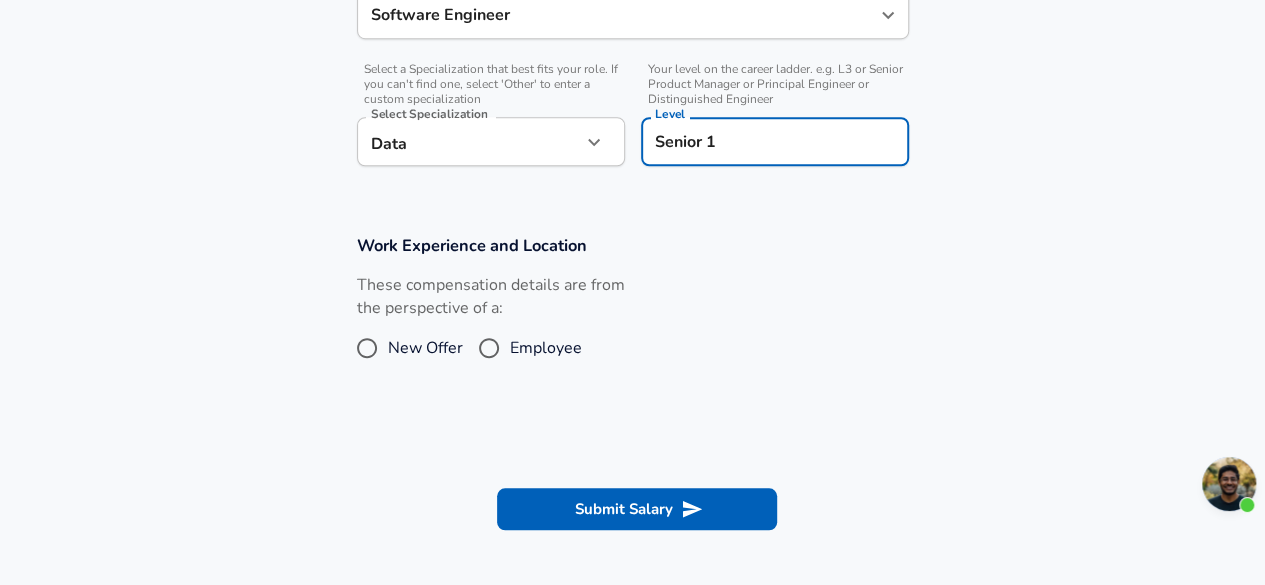 type on "Senior 1" 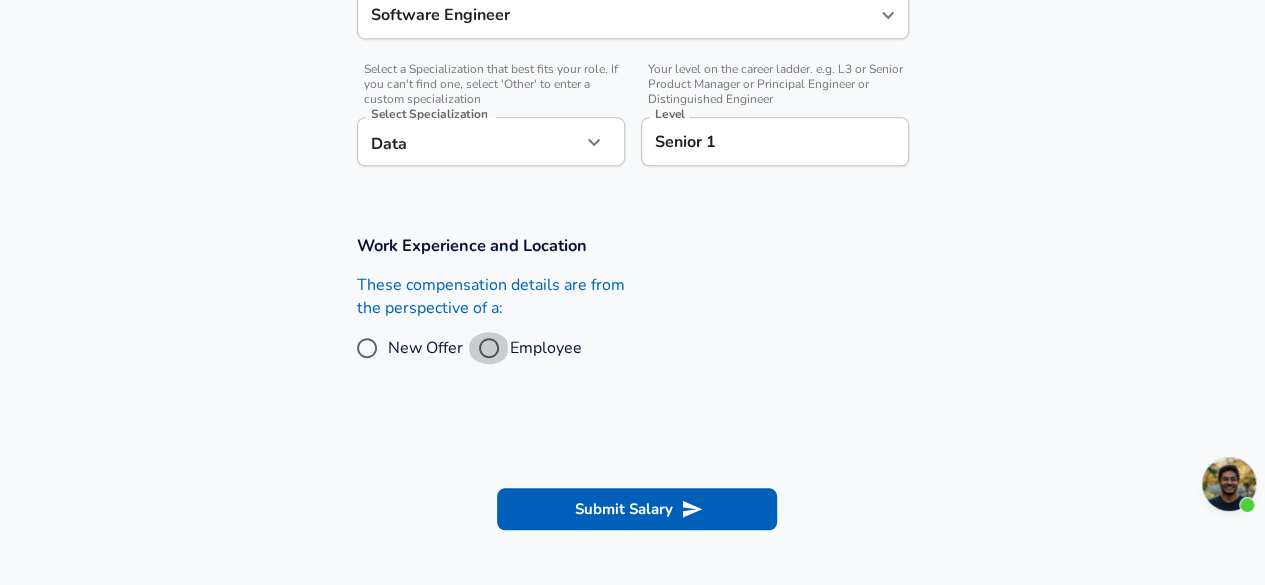 click on "Employee" at bounding box center (489, 348) 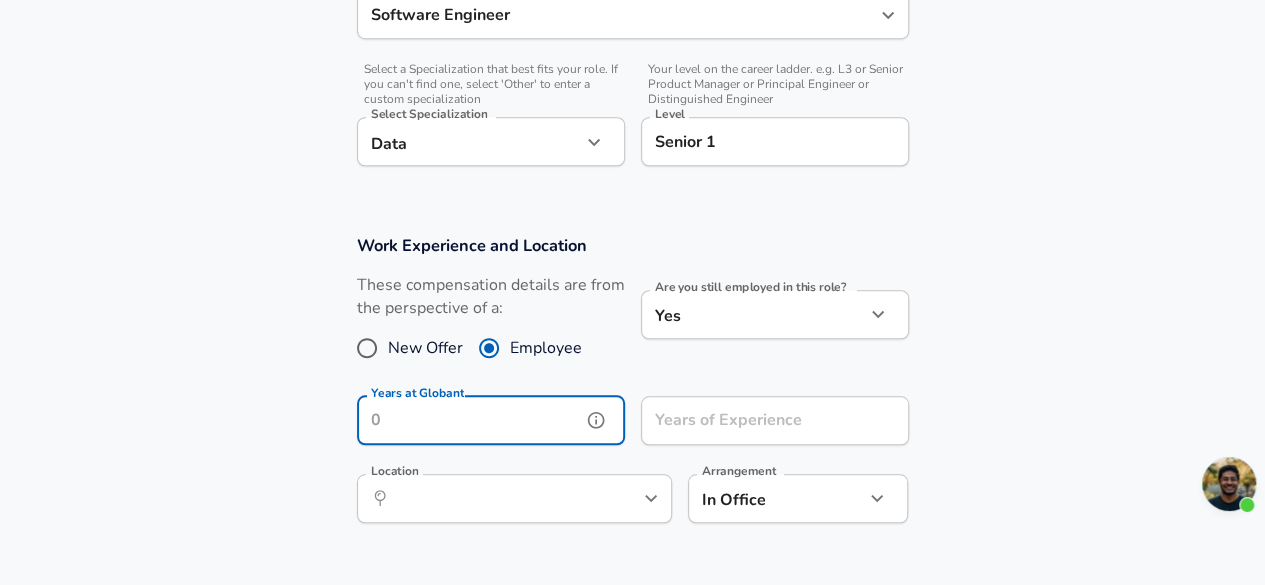 click on "Years at Globant" at bounding box center (469, 420) 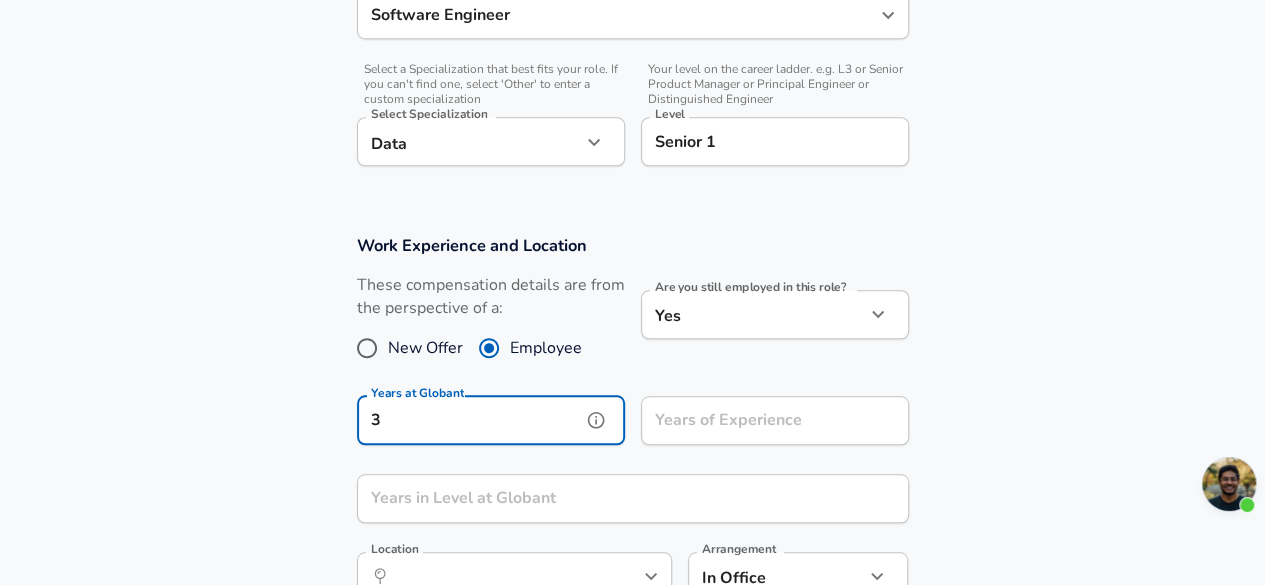 type on "3" 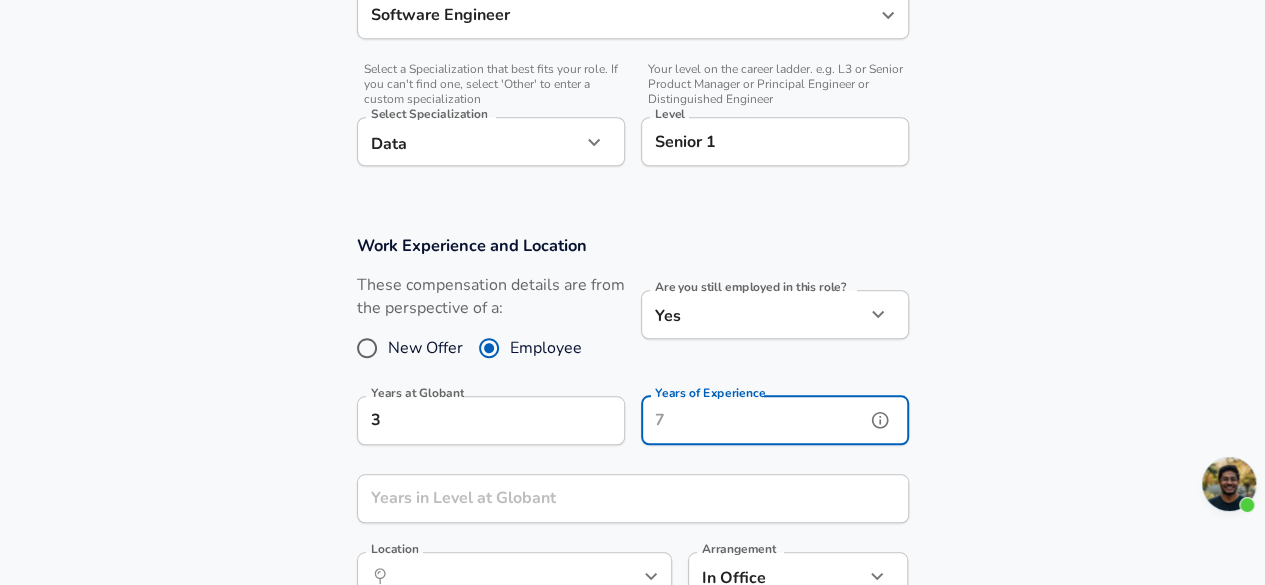 click on "Years of Experience" at bounding box center [753, 420] 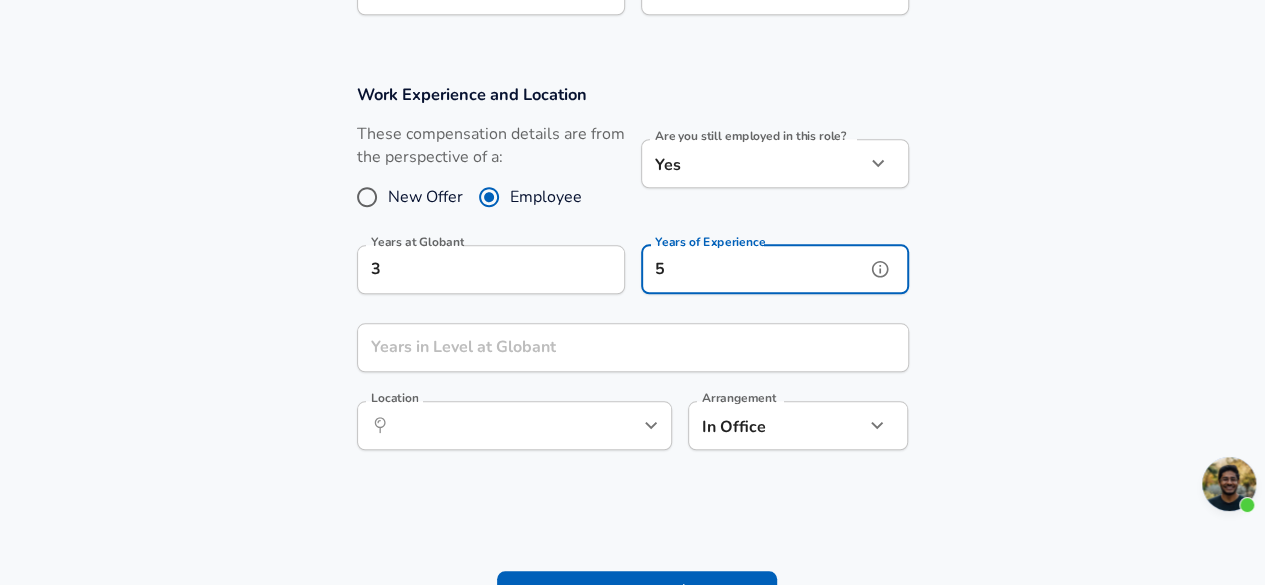 scroll, scrollTop: 841, scrollLeft: 0, axis: vertical 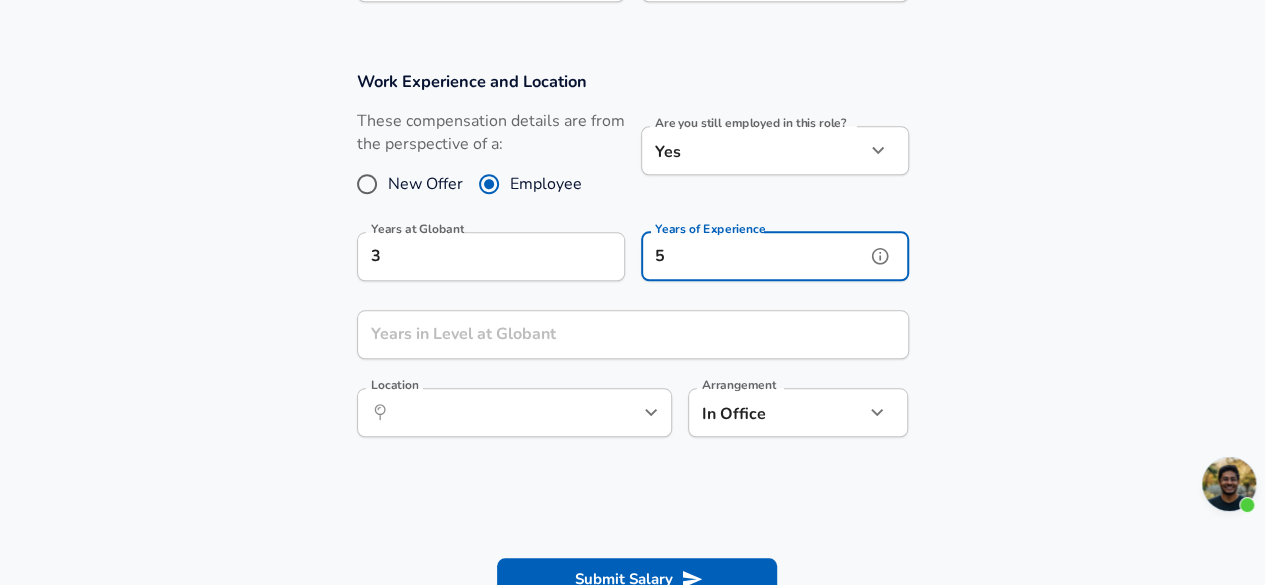type on "5" 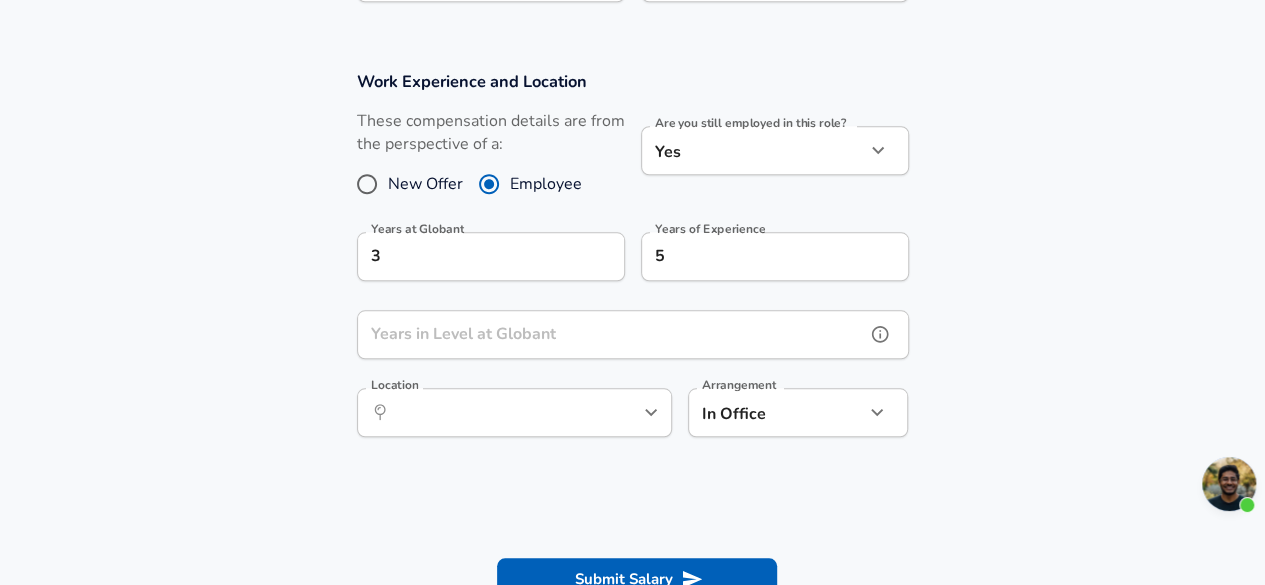 click on "Years in Level at Globant" at bounding box center [611, 334] 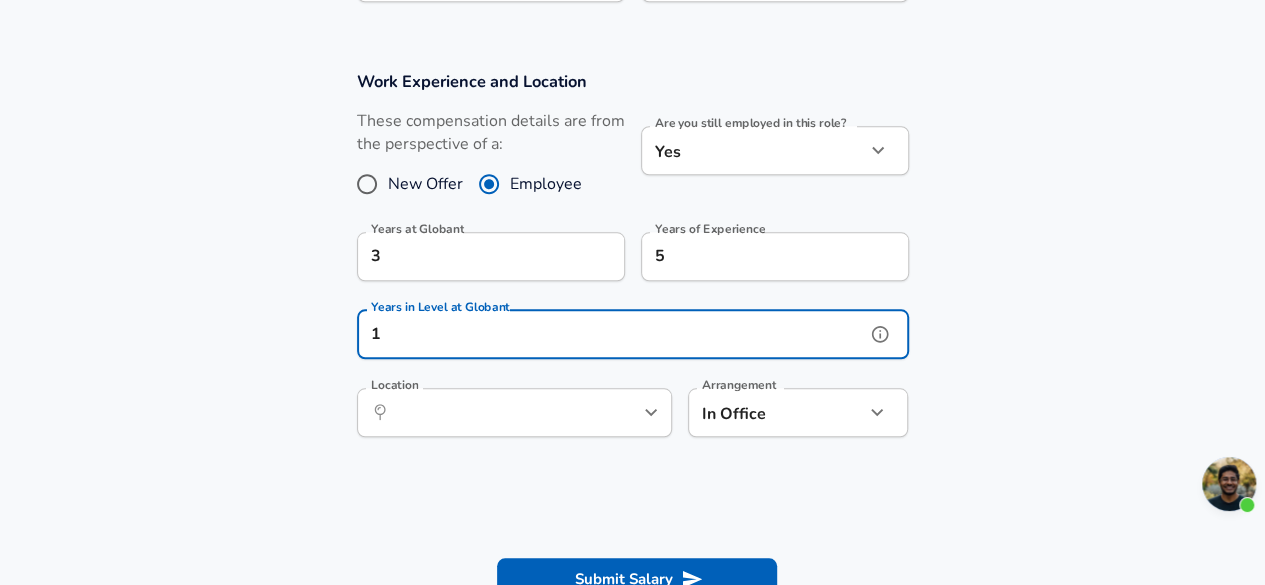 scroll, scrollTop: 0, scrollLeft: 0, axis: both 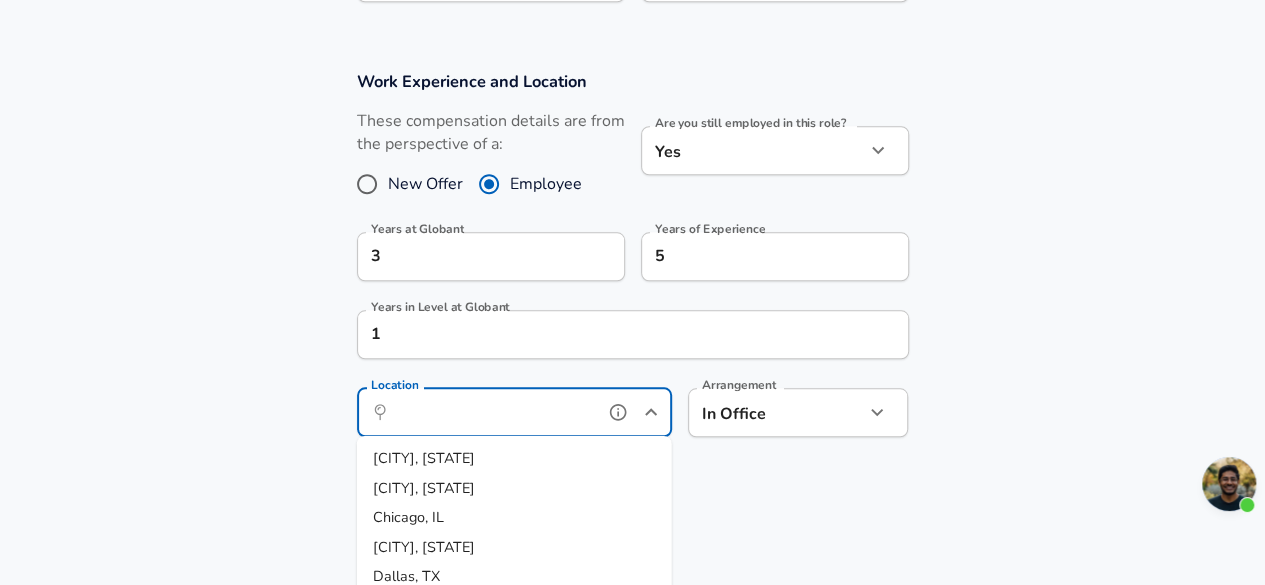 click on "Location" at bounding box center [492, 412] 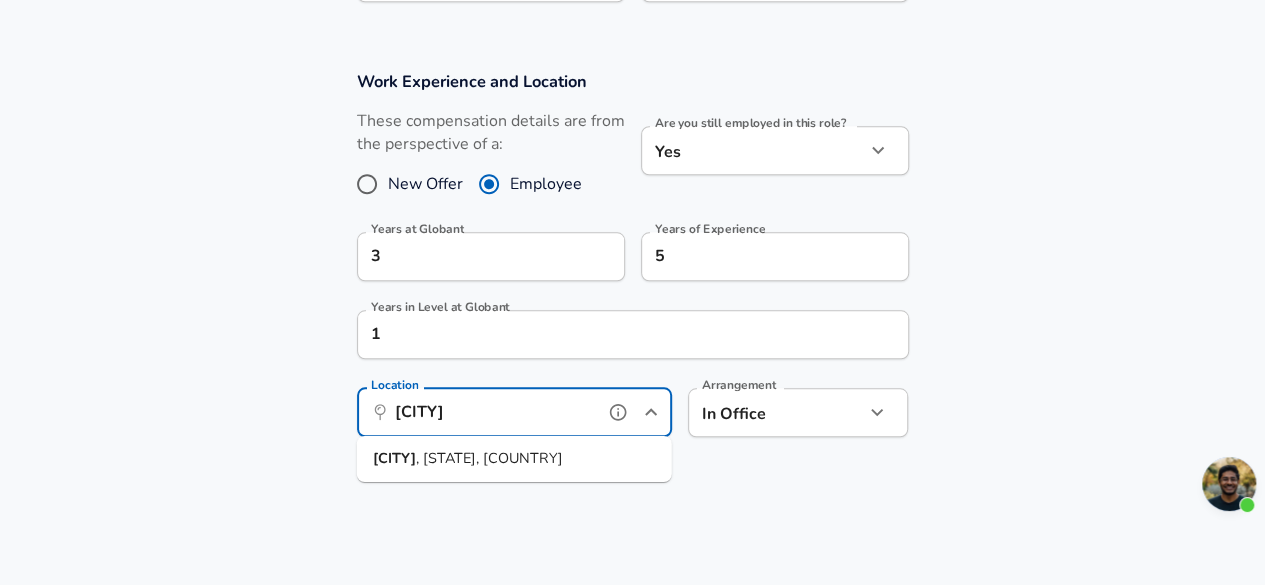click on "[CITY] , [STATE], [COUNTRY]" at bounding box center [514, 459] 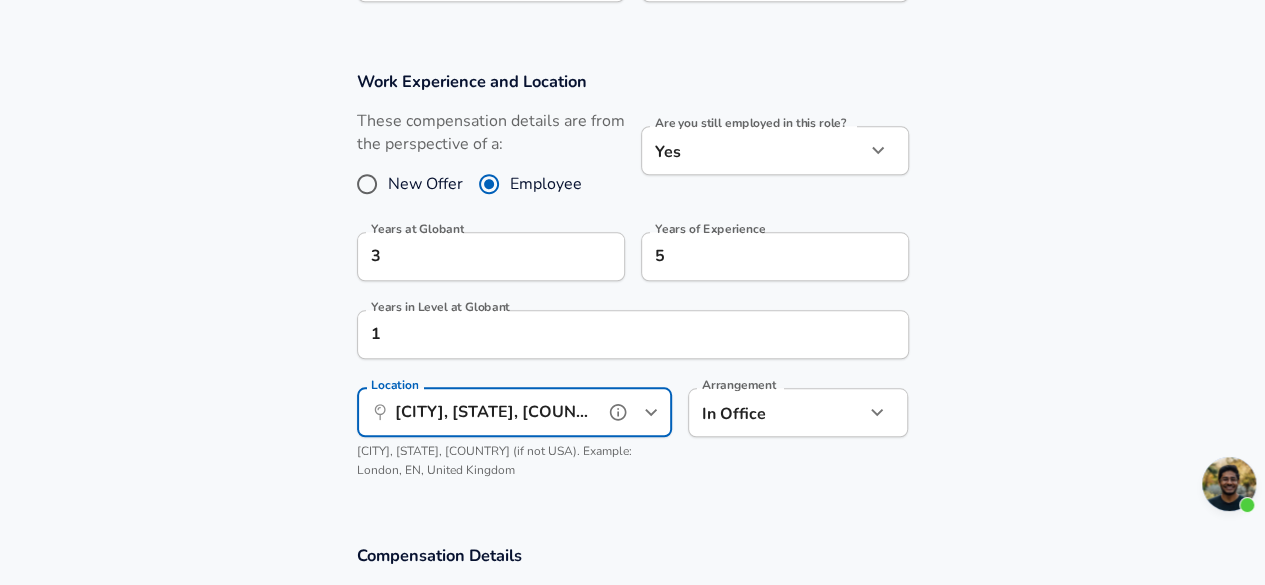 scroll, scrollTop: 965, scrollLeft: 0, axis: vertical 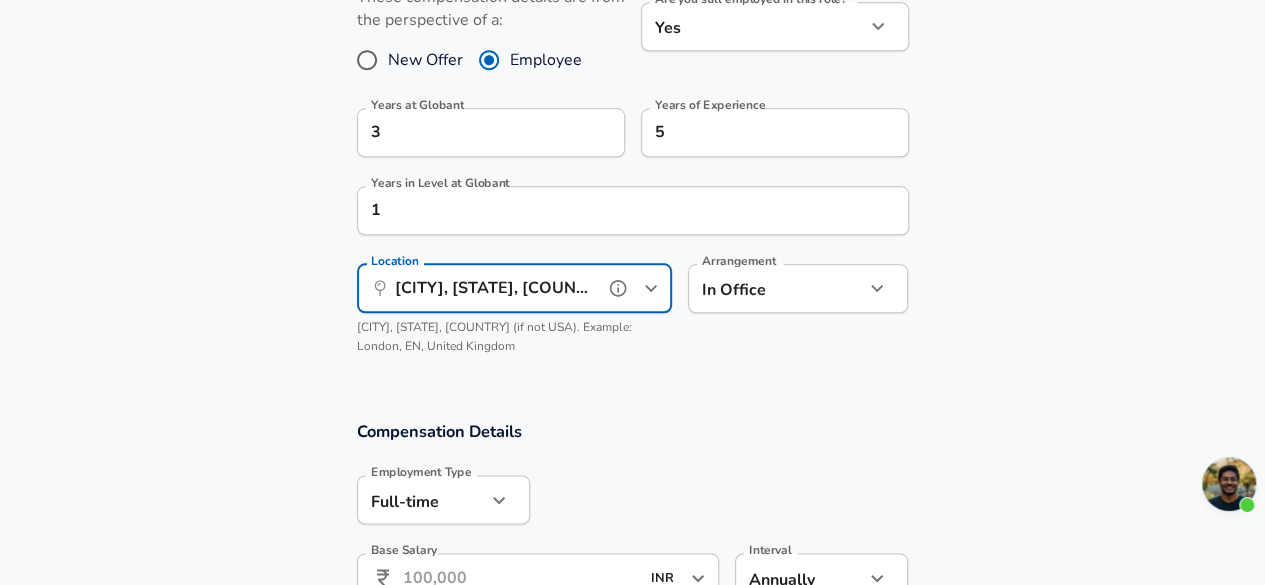 type on "[CITY], [STATE], [COUNTRY]" 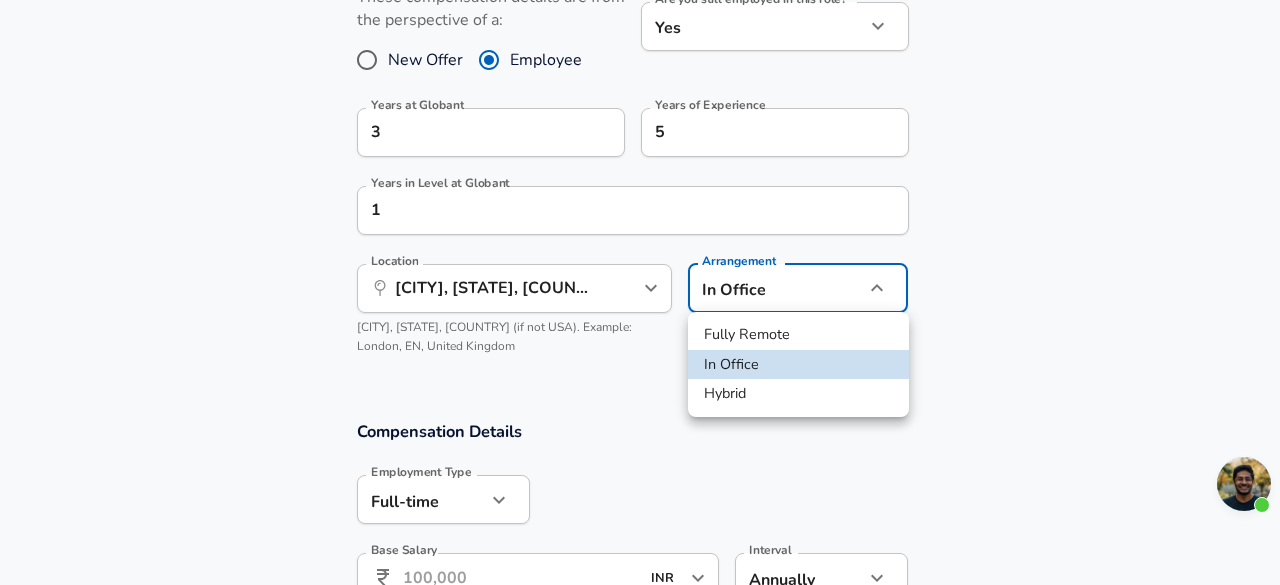 click on "Restart Add Your Salary Upload your offer letter   to verify your submission Enhance Privacy and Anonymity Yes Automatically hides specific fields until there are enough submissions to safely display the full details.   More Details Based on your submission and the data points that we have already collected, we will automatically hide and anonymize specific fields if there aren't enough data points to remain sufficiently anonymous. Company & Title Information   Enter the company you received your offer from Company Globant Company   Select the title that closest resembles your official title. This should be similar to the title that was present on your offer letter. Title Data Engineer Title   Select a job family that best fits your role. If you can't find one, select 'Other' to enter a custom job family Job Family Software Engineer Job Family   Select a Specialization that best fits your role. If you can't find one, select 'Other' to enter a custom specialization Select Specialization Data Data   Level Level" at bounding box center [640, -673] 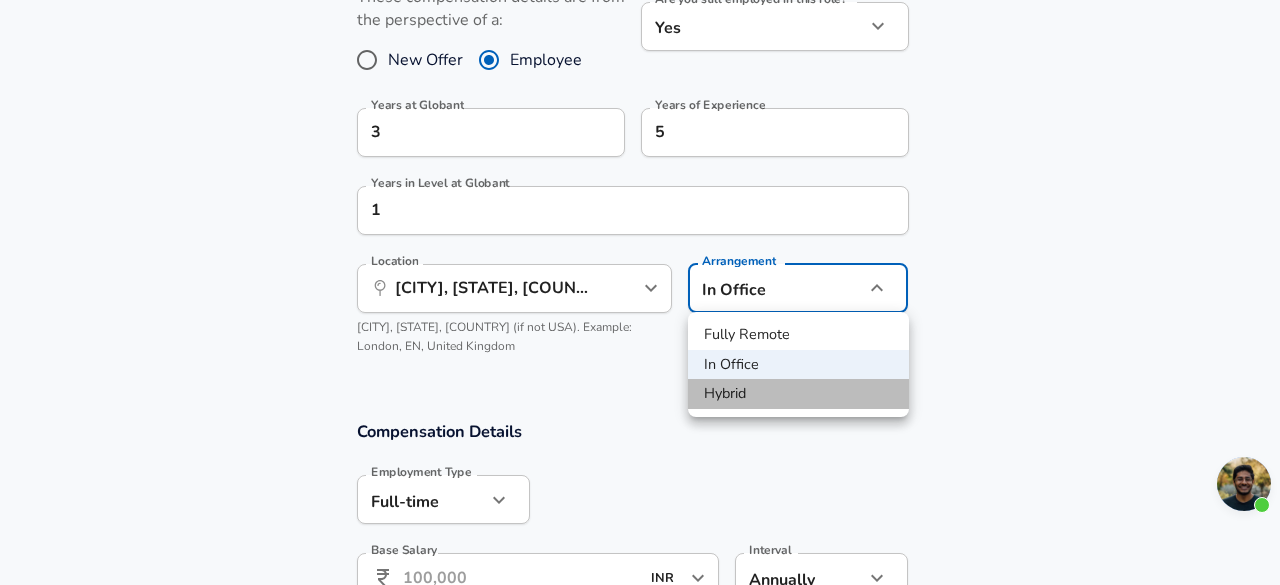 click on "Hybrid" at bounding box center [798, 394] 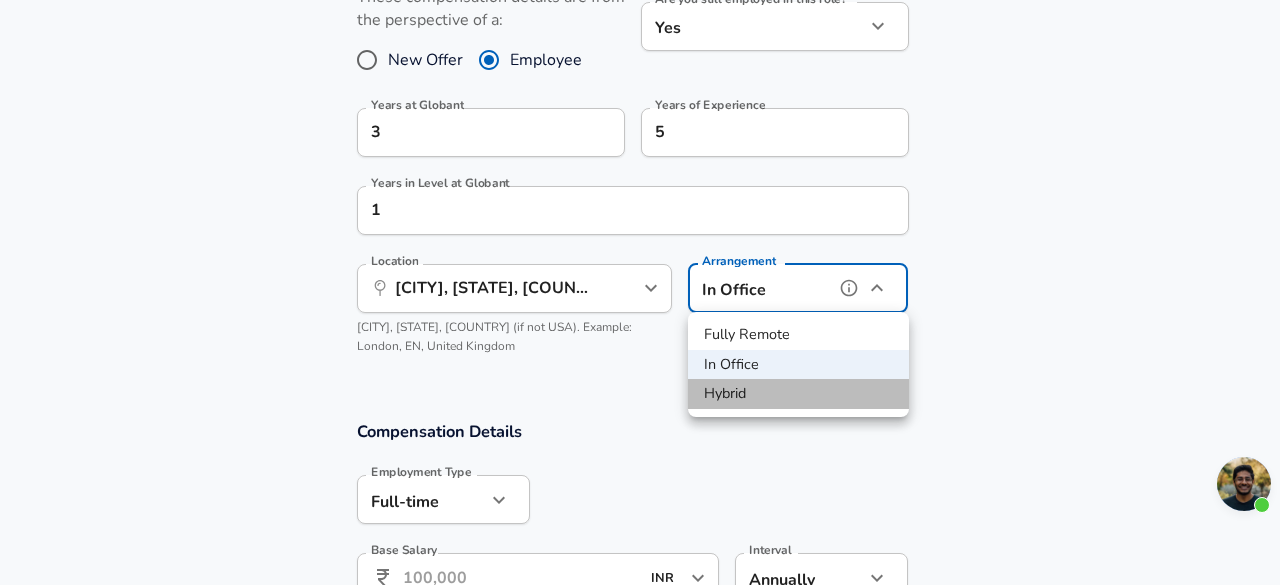 type on "hybrid" 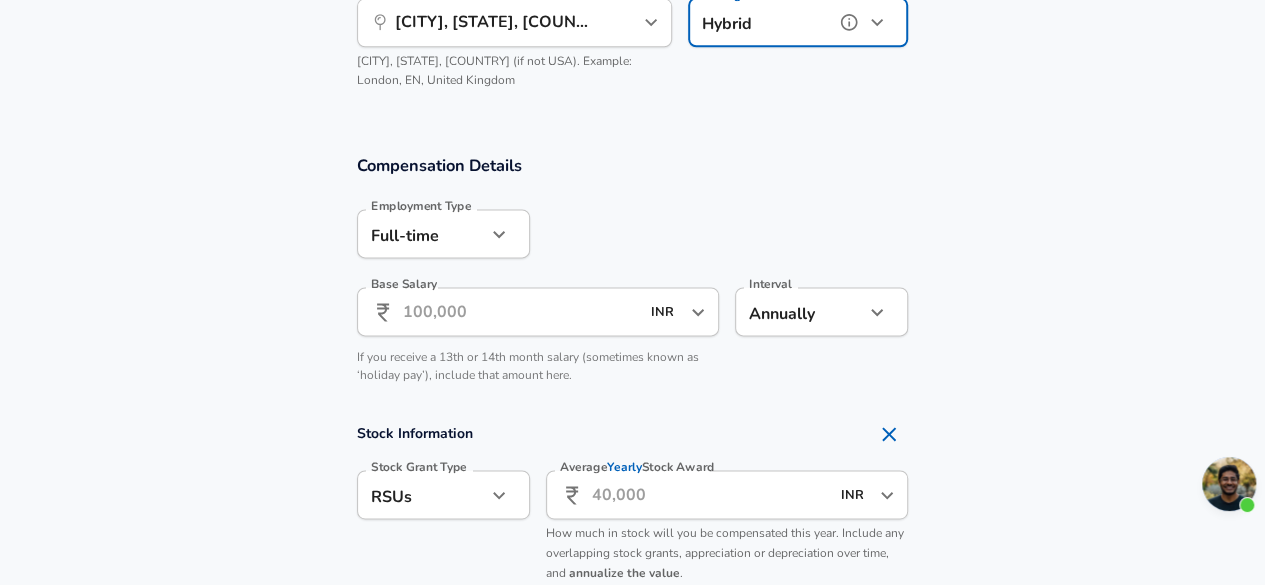 scroll, scrollTop: 1242, scrollLeft: 0, axis: vertical 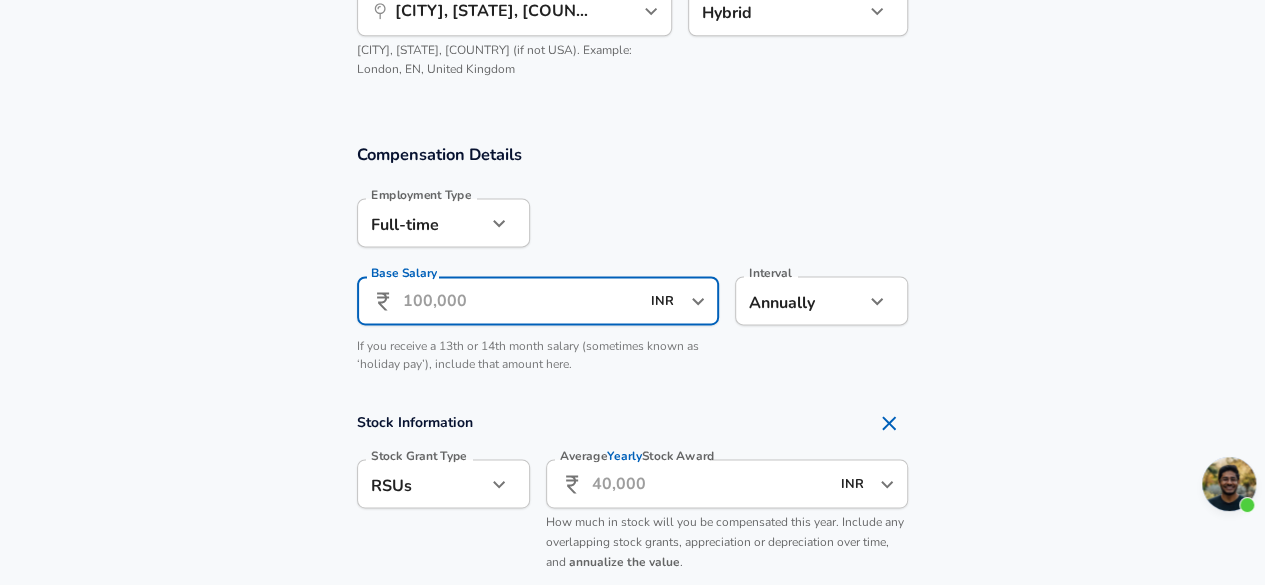 click on "Base Salary" at bounding box center [521, 300] 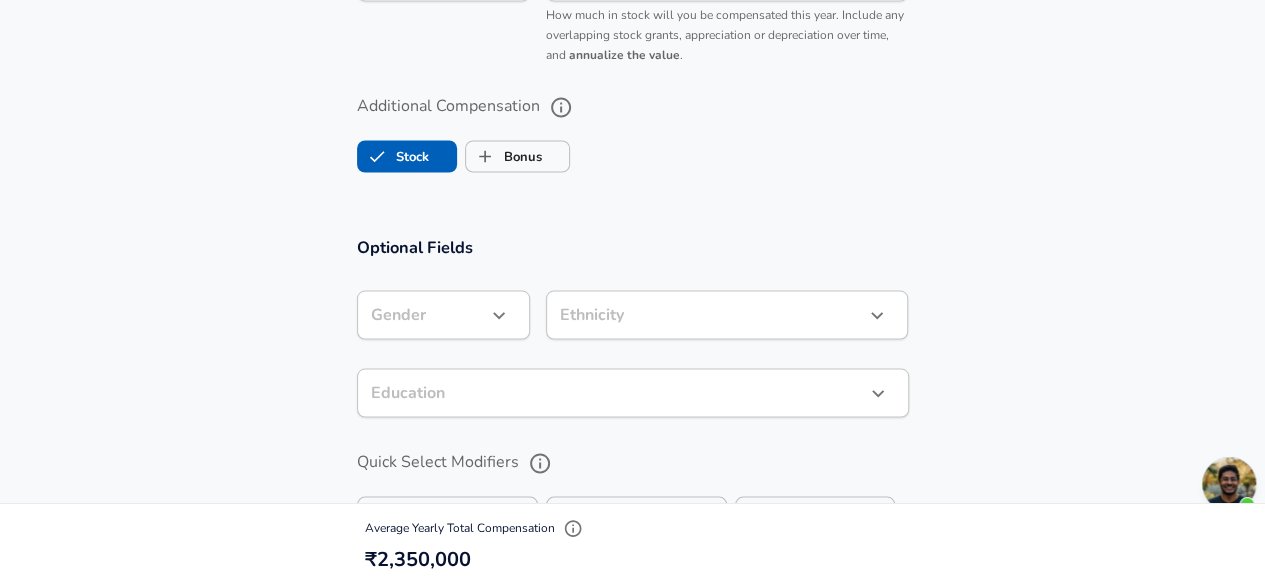 scroll, scrollTop: 1750, scrollLeft: 0, axis: vertical 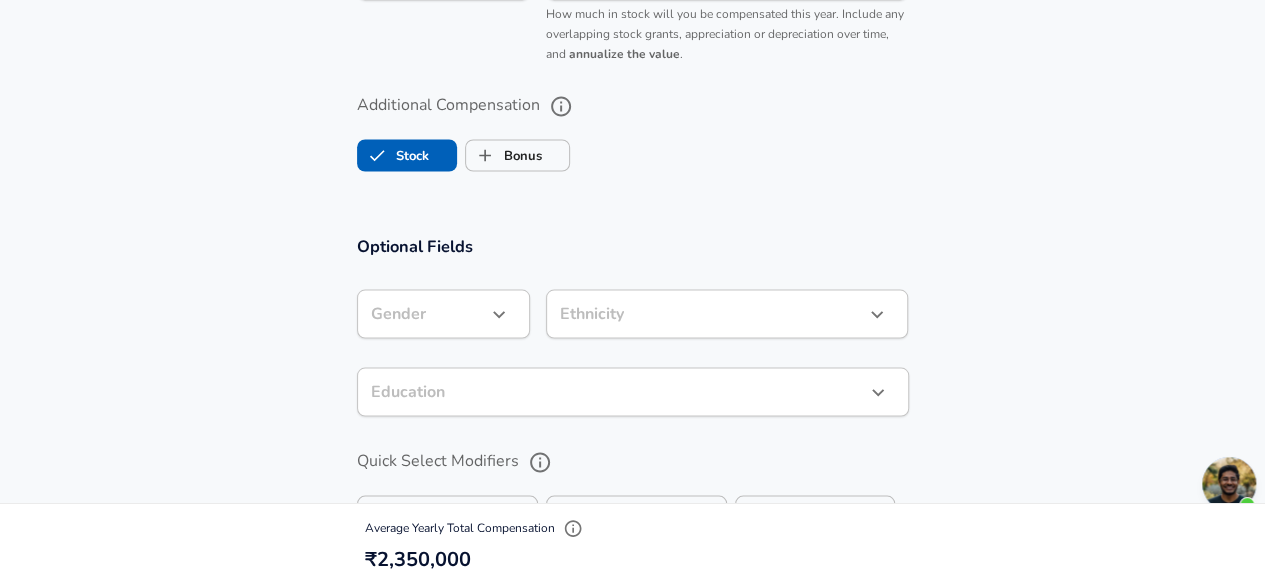 type on "23,50,000" 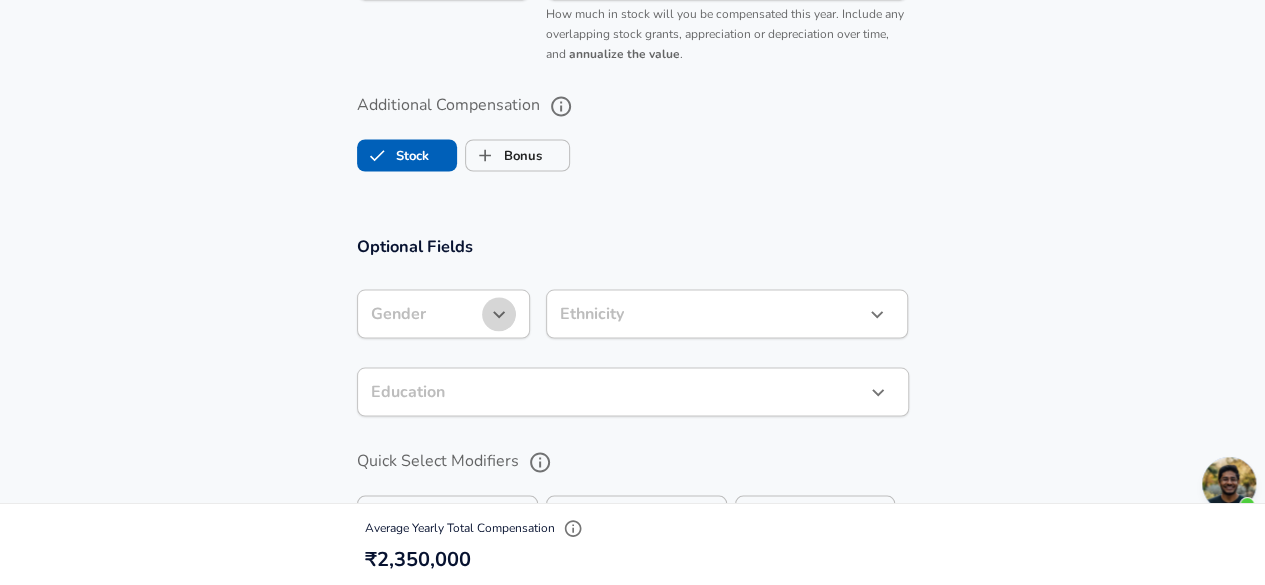click 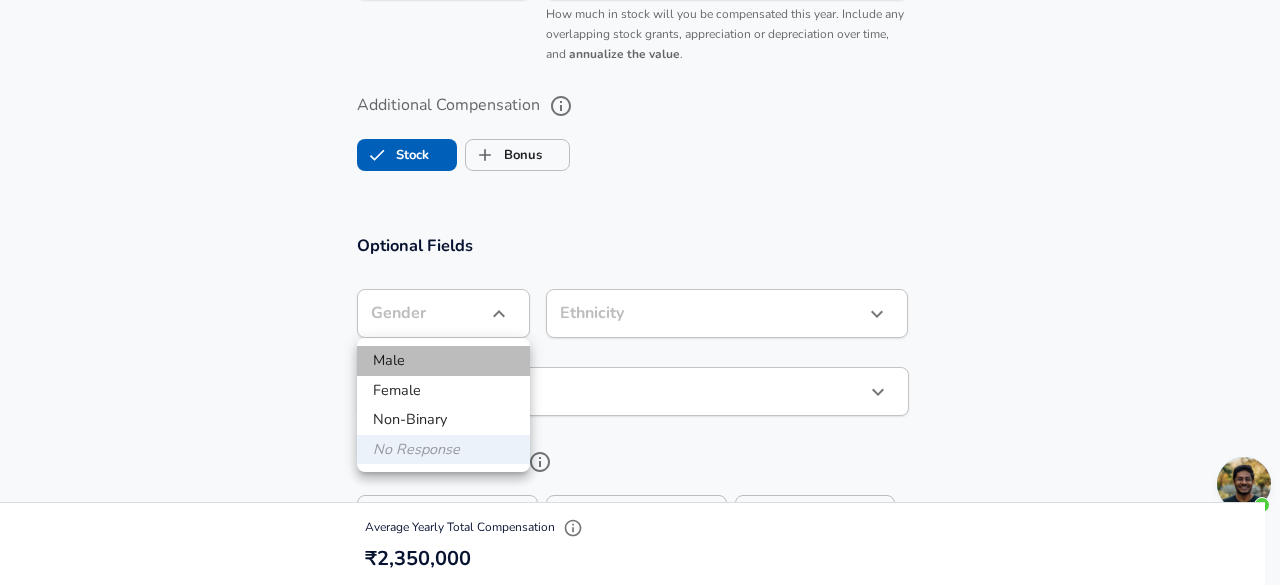 click on "Male" at bounding box center [443, 361] 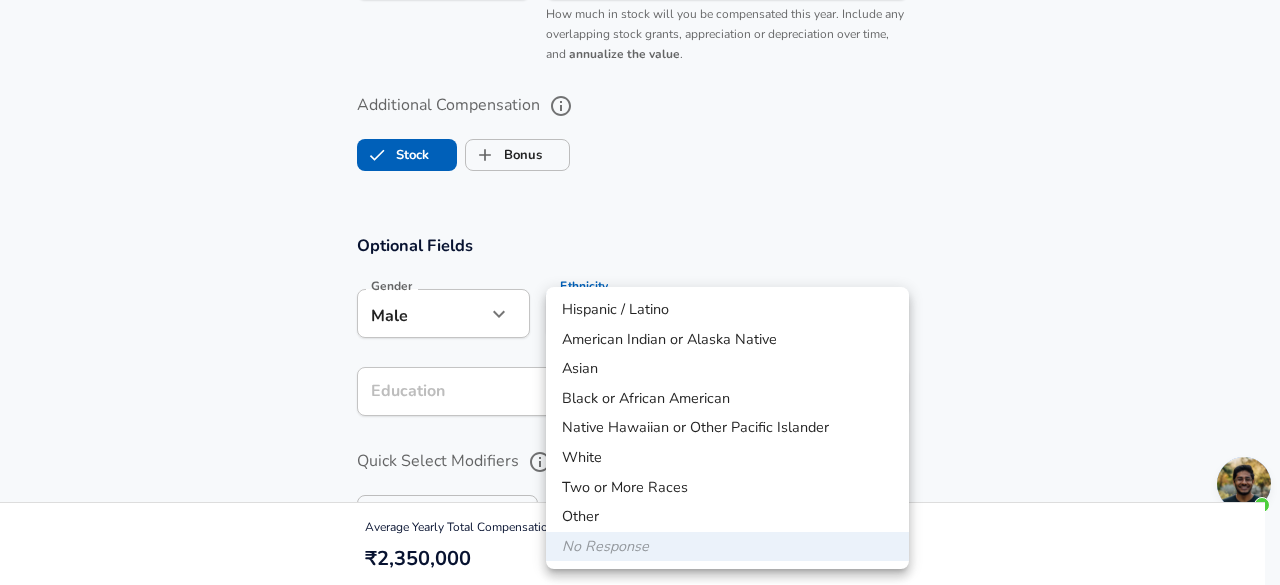 click on "Restart Add Your Salary Upload your offer letter   to verify your submission Enhance Privacy and Anonymity Yes Automatically hides specific fields until there are enough submissions to safely display the full details.   More Details Based on your submission and the data points that we have already collected, we will automatically hide and anonymize specific fields if there aren't enough data points to remain sufficiently anonymous. Company & Title Information   Enter the company you received your offer from Company Globant Company   Select the title that closest resembles your official title. This should be similar to the title that was present on your offer letter. Title Data Engineer Title   Select a job family that best fits your role. If you can't find one, select 'Other' to enter a custom job family Job Family Software Engineer Job Family   Select a Specialization that best fits your role. If you can't find one, select 'Other' to enter a custom specialization Select Specialization Data Data   Level Level" at bounding box center [640, -1458] 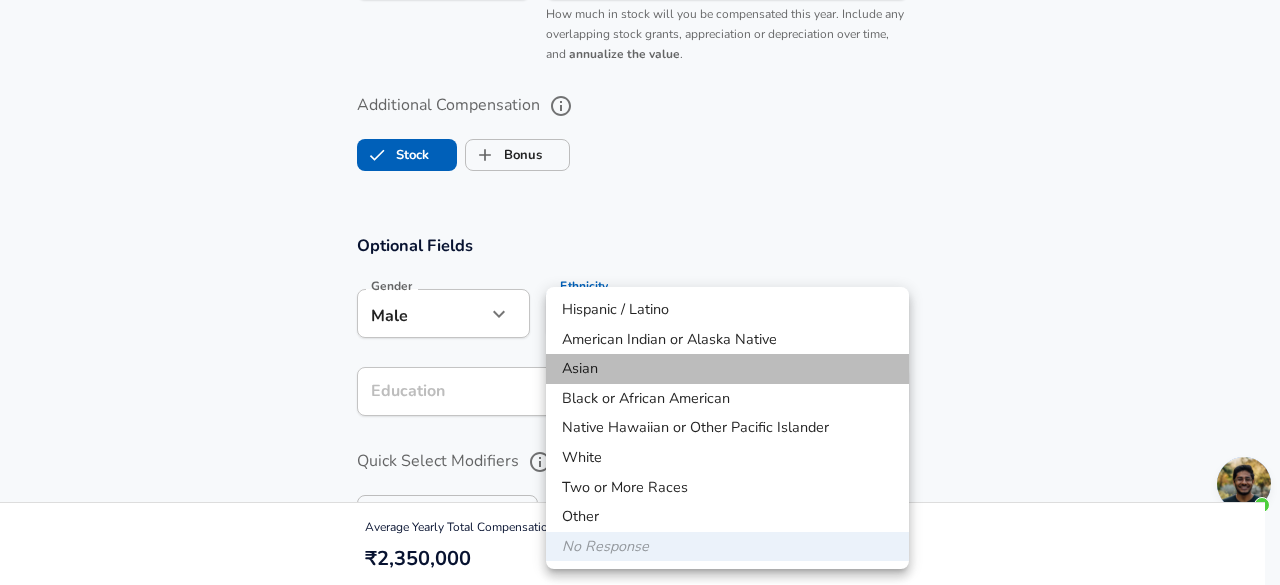 click on "Asian" at bounding box center (727, 369) 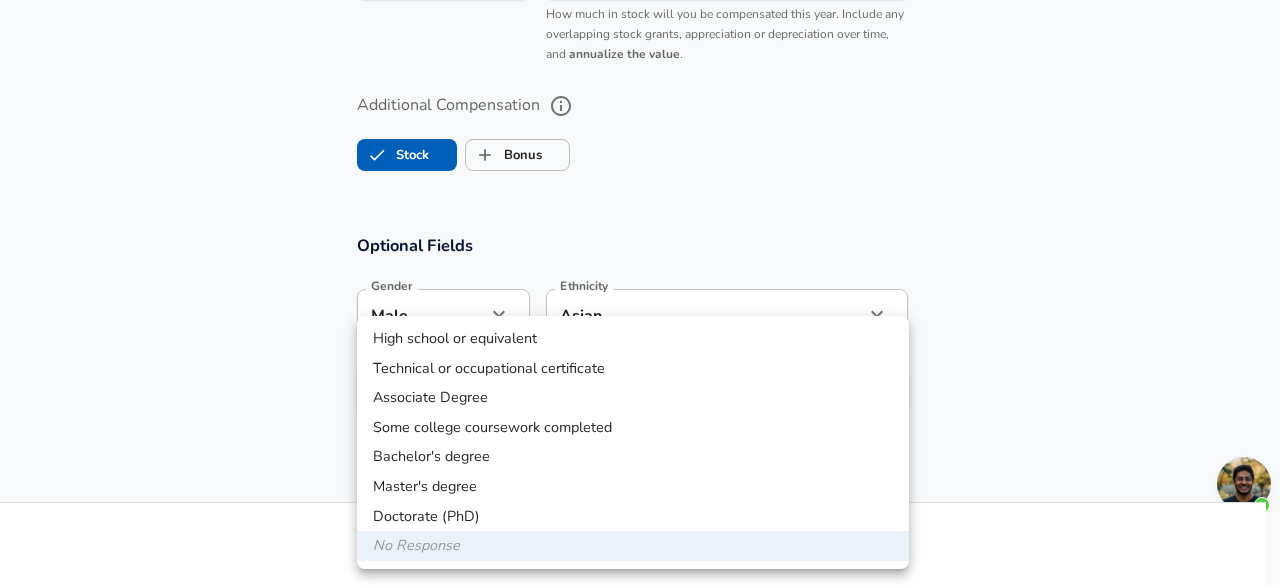 click on "Restart Add Your Salary Upload your offer letter   to verify your submission Enhance Privacy and Anonymity Yes Automatically hides specific fields until there are enough submissions to safely display the full details.   More Details Based on your submission and the data points that we have already collected, we will automatically hide and anonymize specific fields if there aren't enough data points to remain sufficiently anonymous. Company & Title Information   Enter the company you received your offer from Company Globant Company   Select the title that closest resembles your official title. This should be similar to the title that was present on your offer letter. Title Data Engineer Title   Select a job family that best fits your role. If you can't find one, select 'Other' to enter a custom job family Job Family Software Engineer Job Family   Select a Specialization that best fits your role. If you can't find one, select 'Other' to enter a custom specialization Select Specialization Data Data   Level Level" at bounding box center (640, -1458) 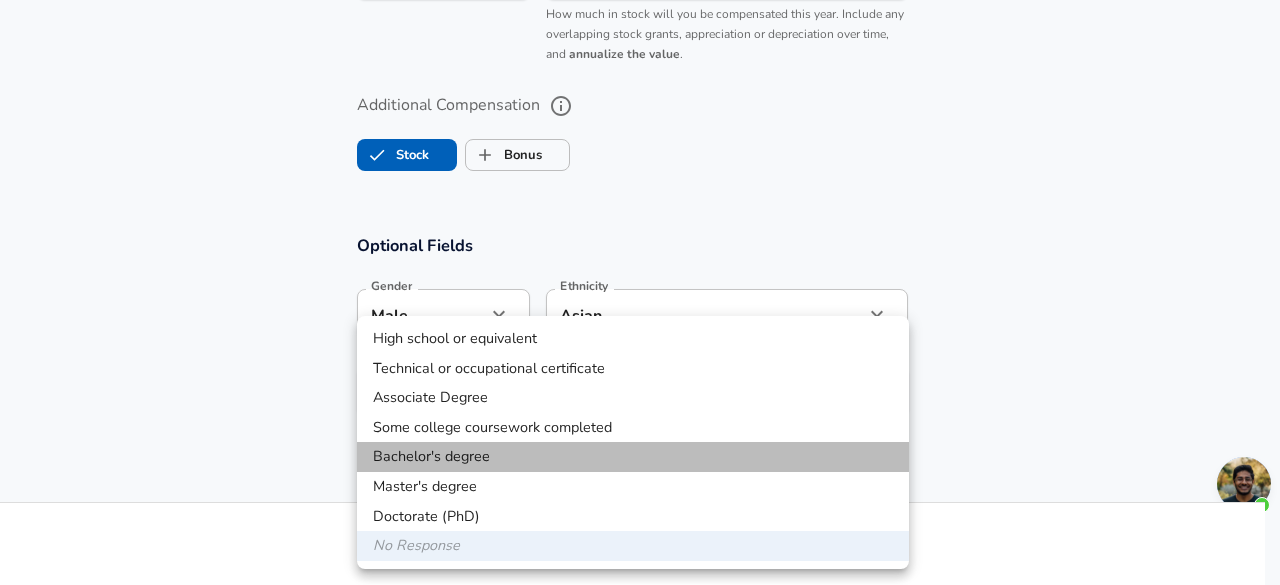 click on "Bachelor's degree" at bounding box center (633, 457) 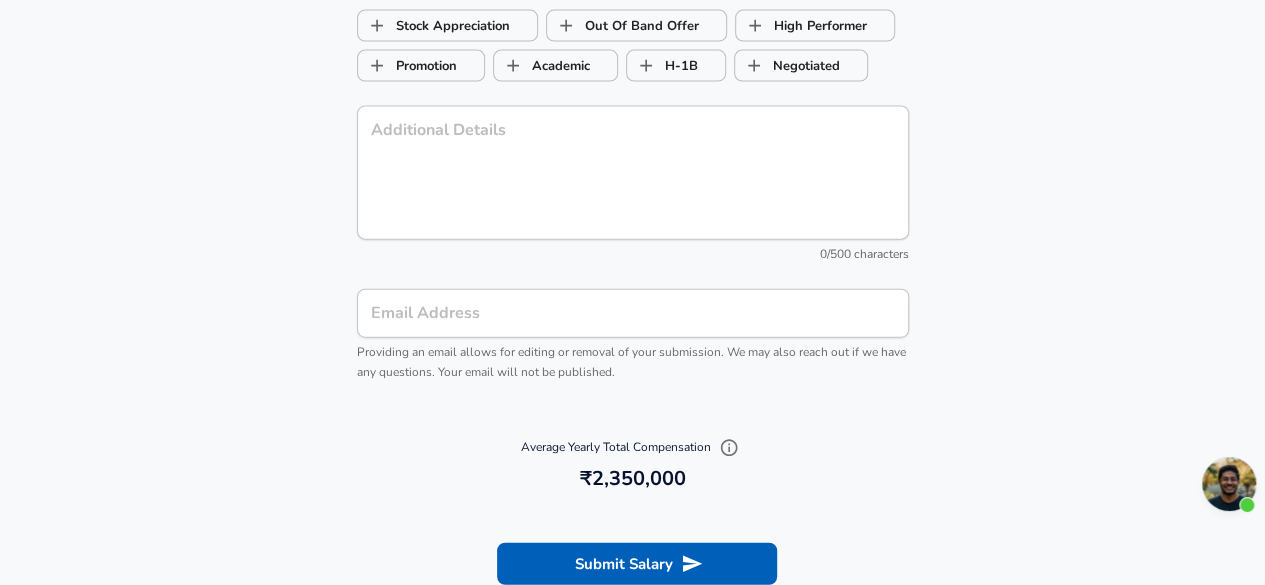 scroll, scrollTop: 2275, scrollLeft: 0, axis: vertical 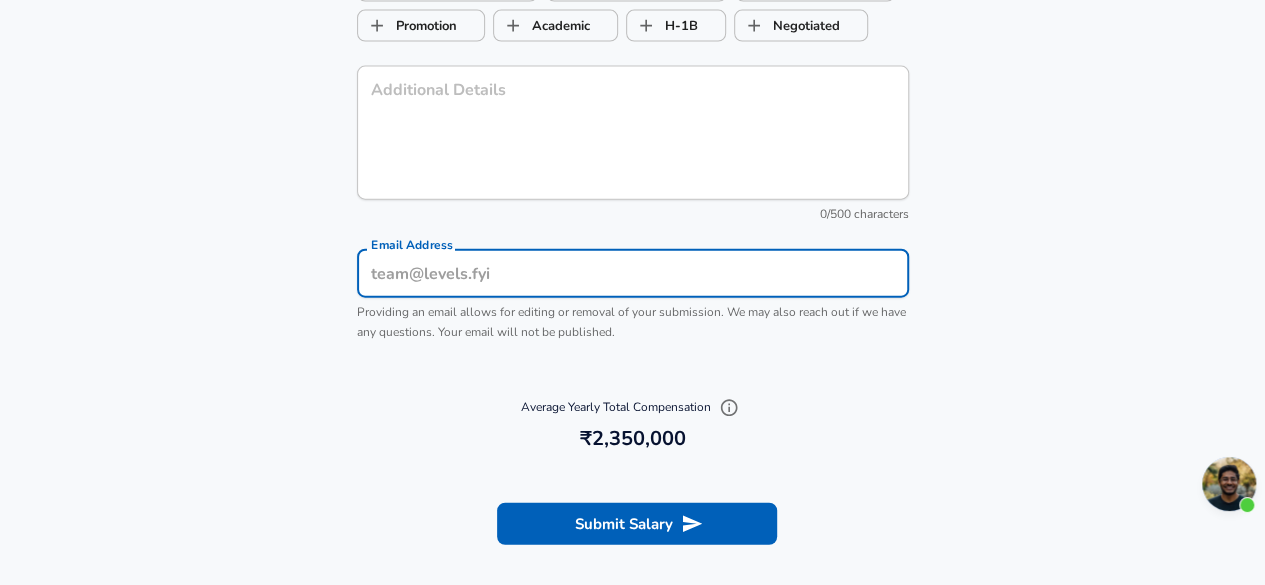 click on "Email Address" at bounding box center (633, 273) 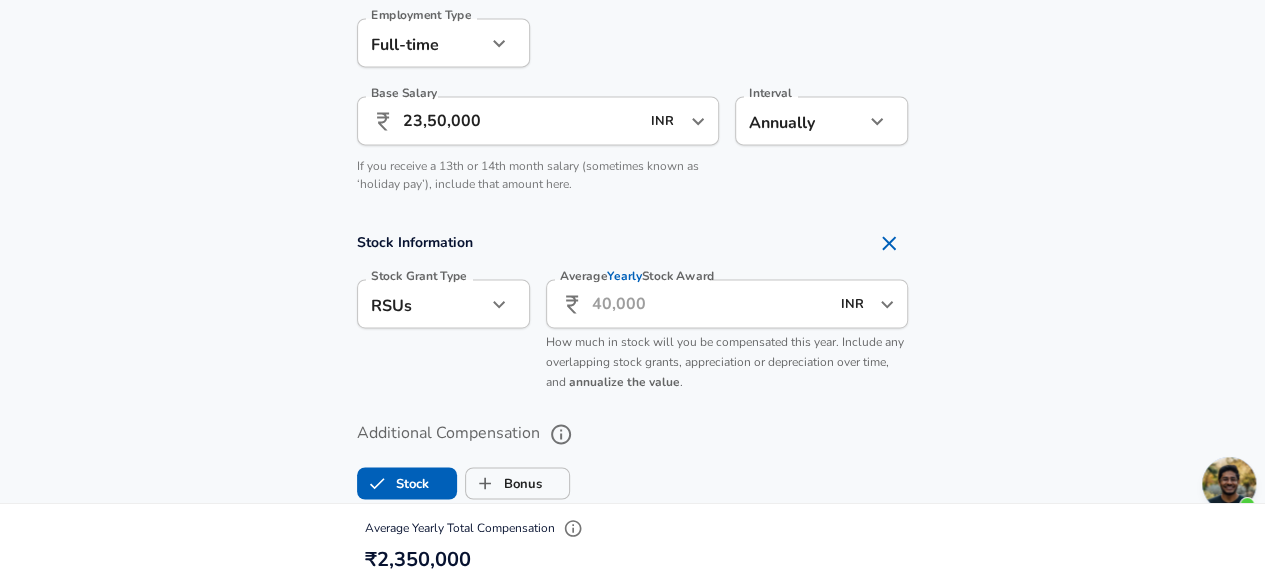 scroll, scrollTop: 1423, scrollLeft: 0, axis: vertical 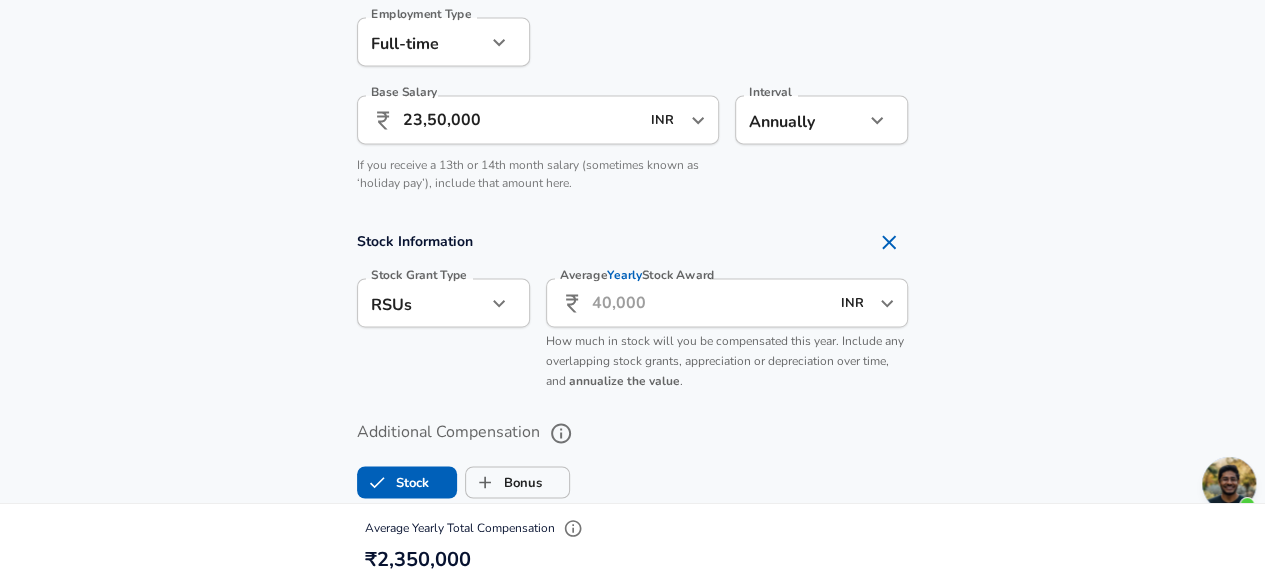 type on "[EMAIL]" 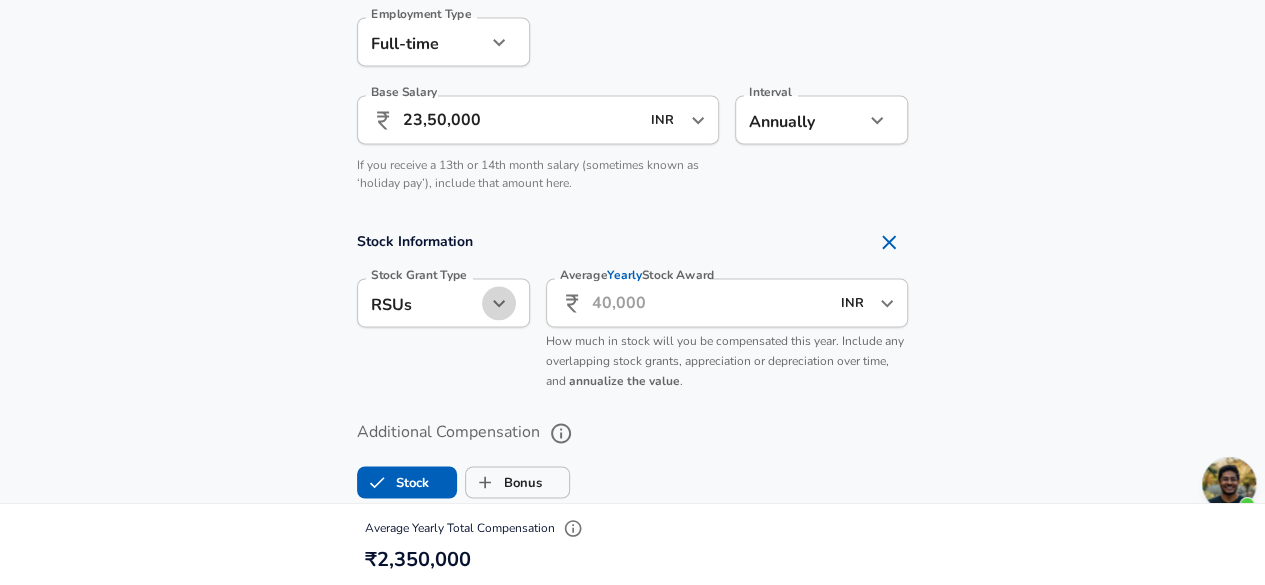 click 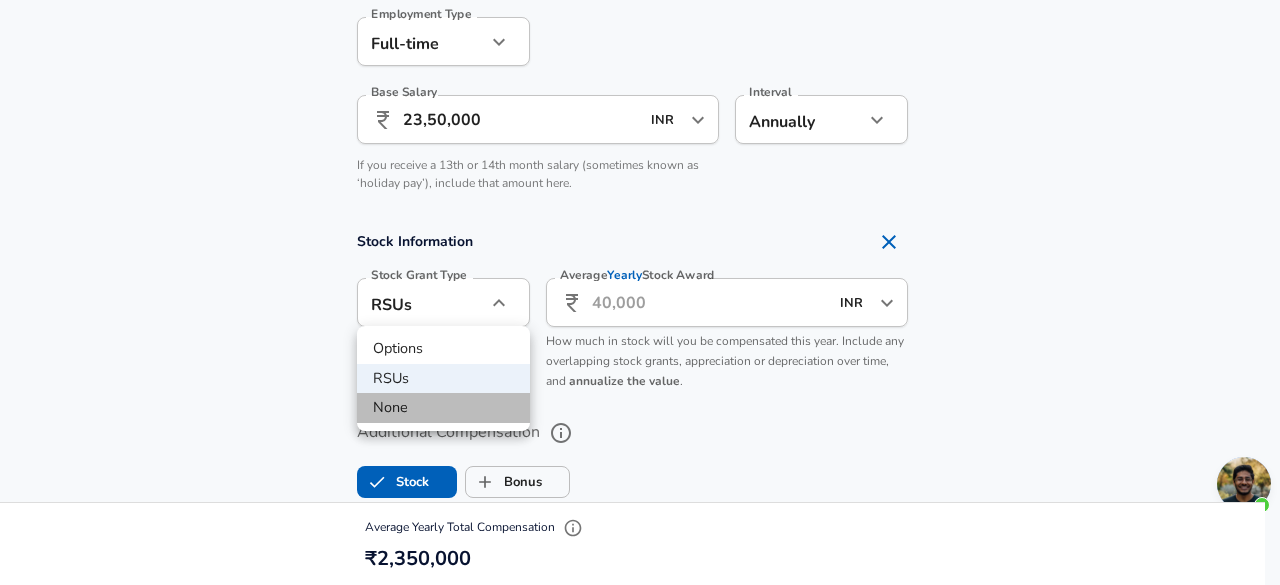 click on "None" at bounding box center (443, 408) 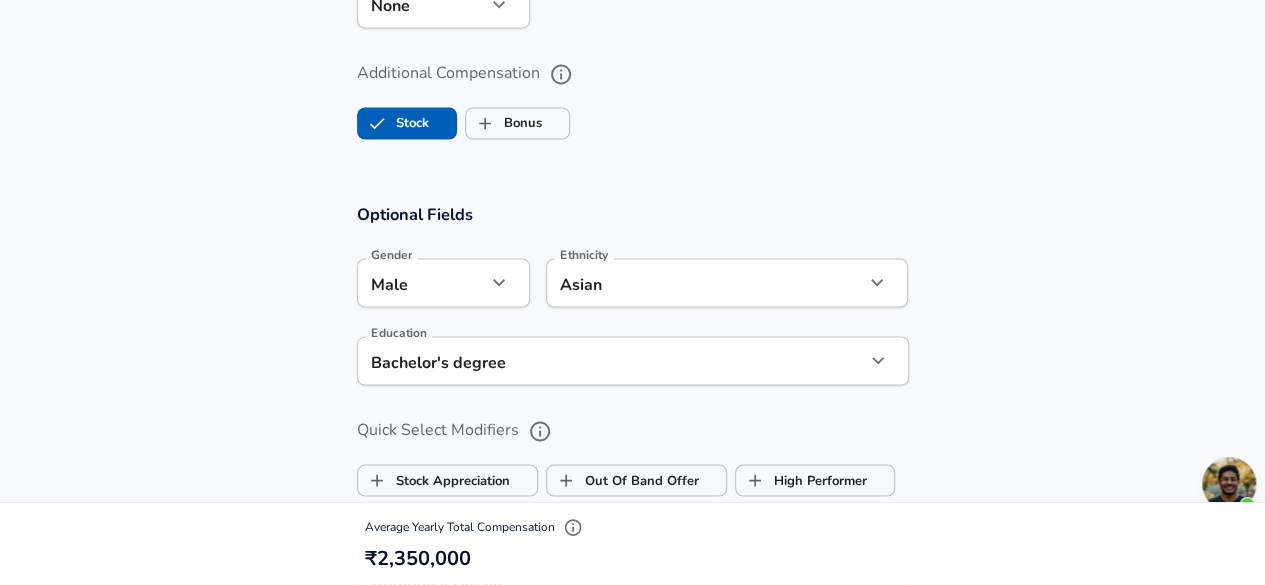 scroll, scrollTop: 1721, scrollLeft: 0, axis: vertical 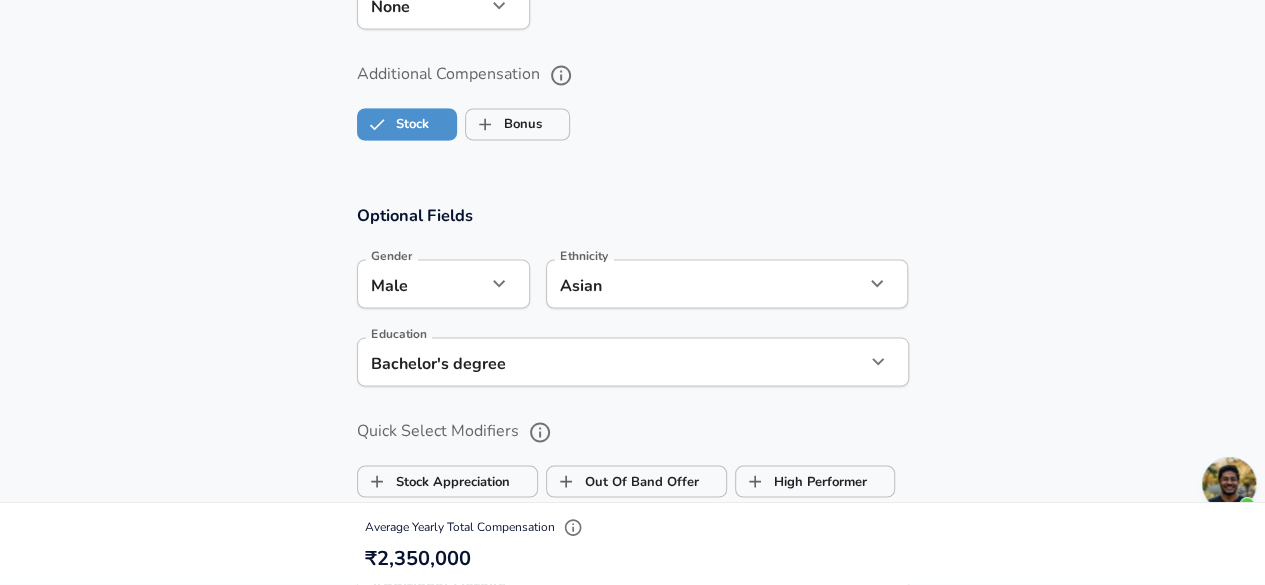 click on "Stock" at bounding box center (407, 124) 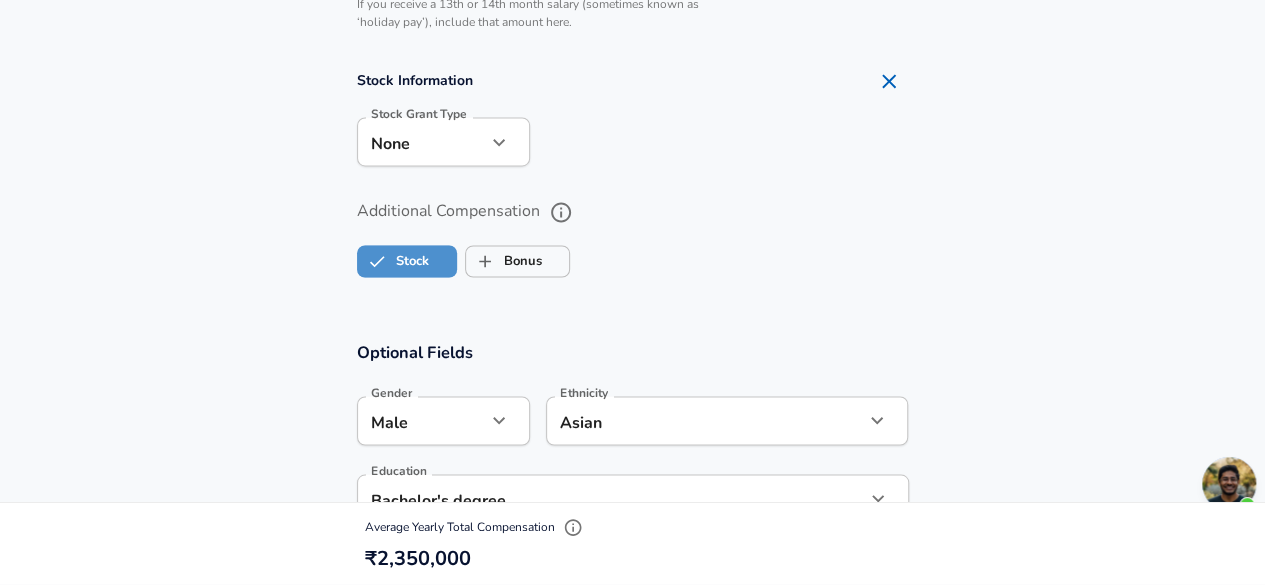 checkbox on "false" 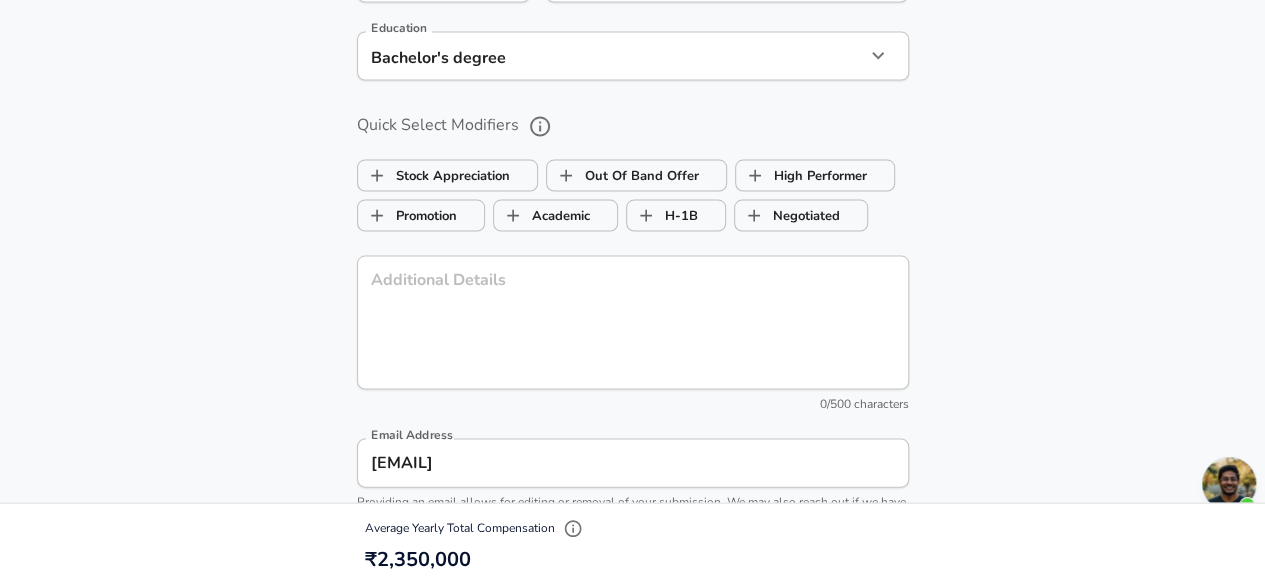scroll, scrollTop: 1891, scrollLeft: 0, axis: vertical 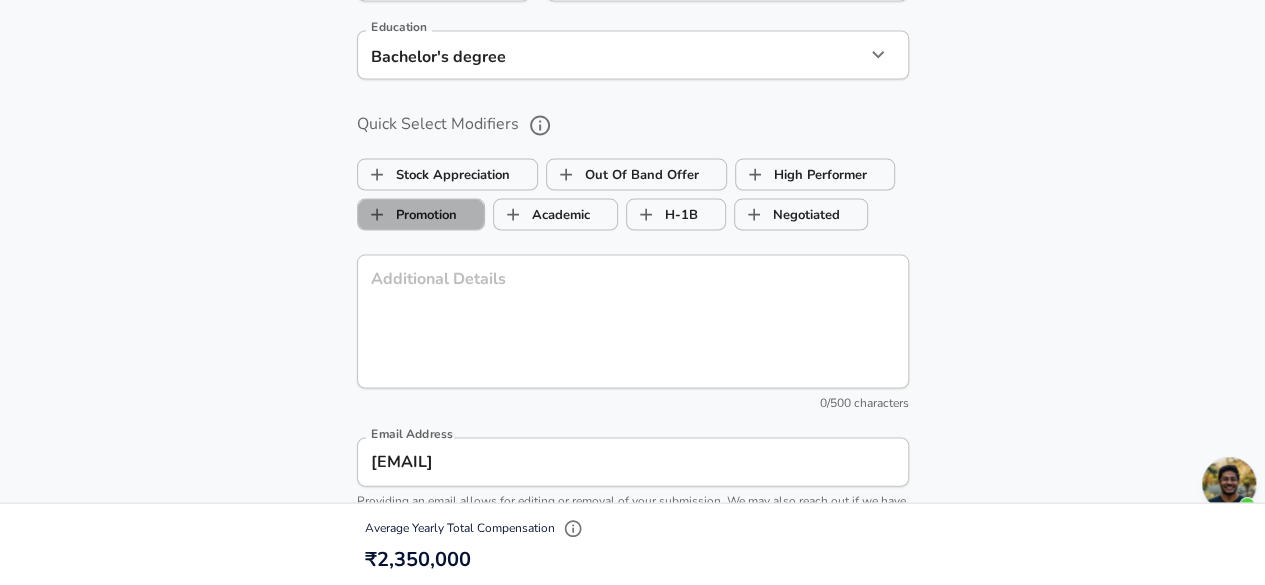 click on "Promotion" at bounding box center [407, 214] 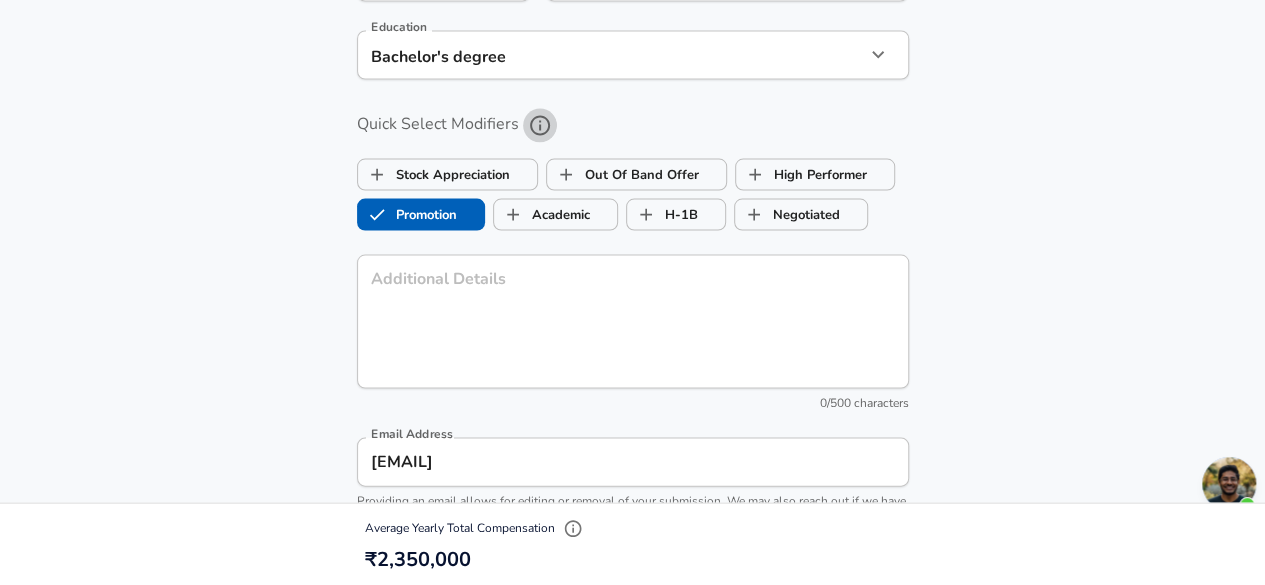 click 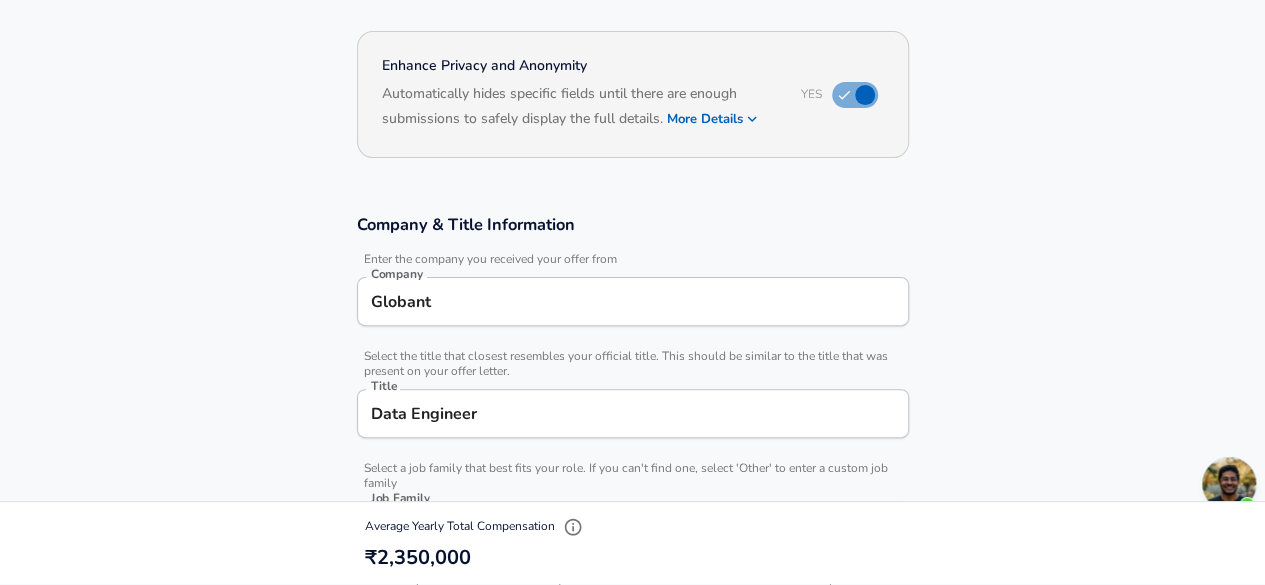 scroll, scrollTop: 164, scrollLeft: 0, axis: vertical 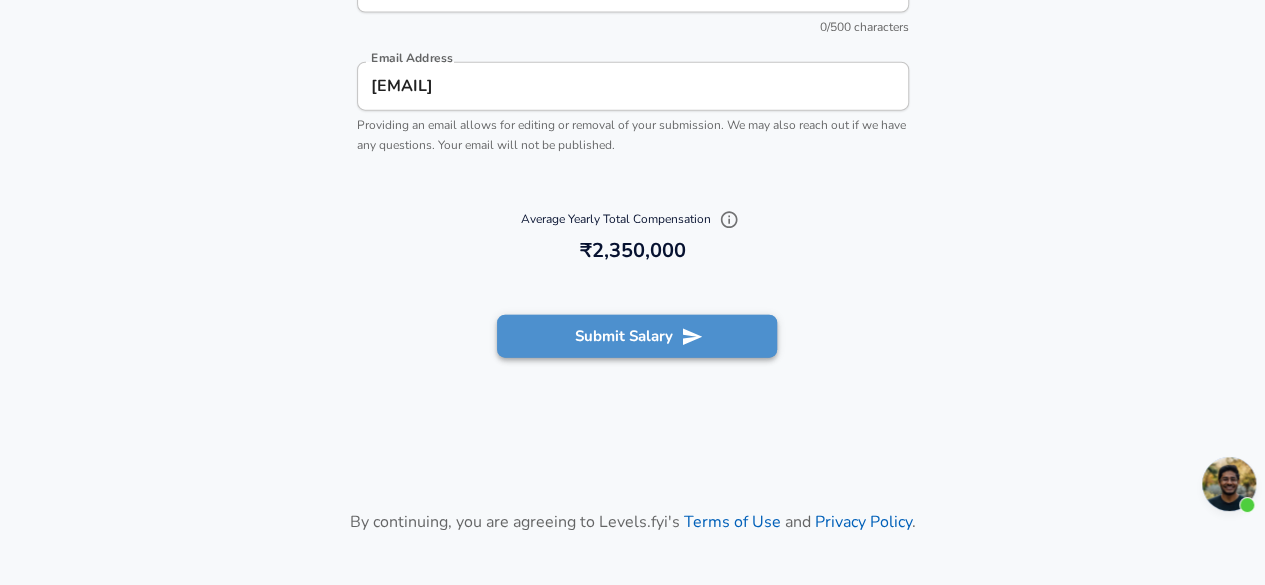 click on "Submit Salary" at bounding box center [637, 336] 